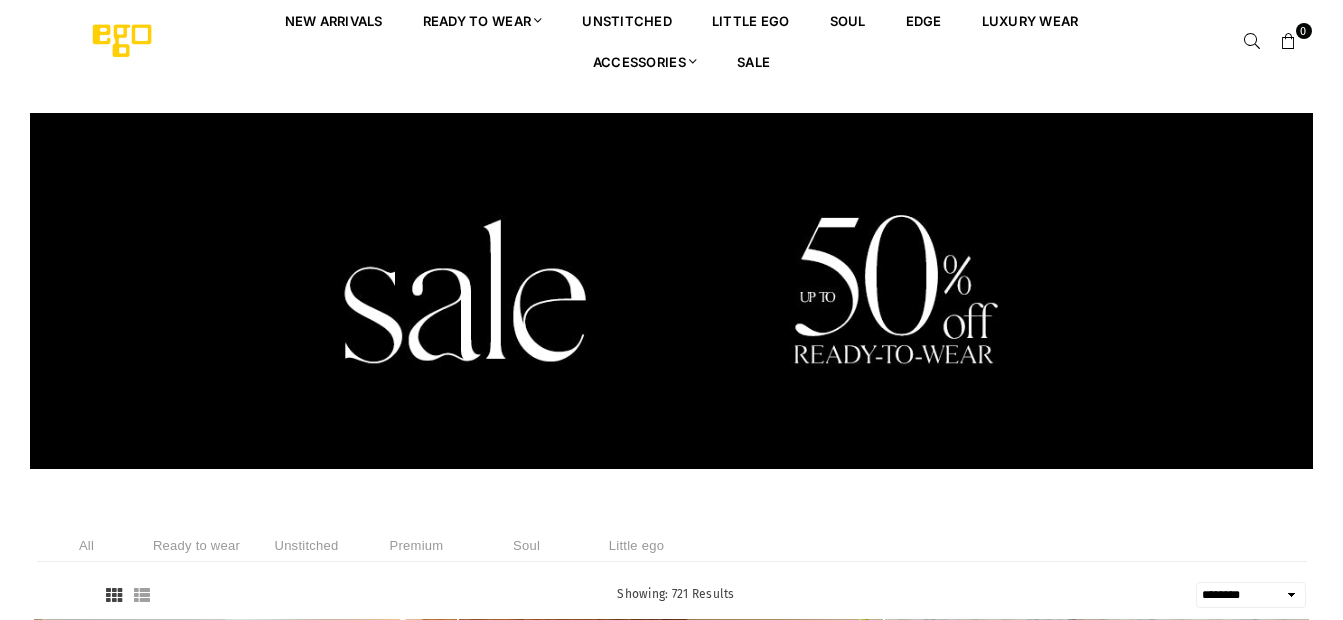 select on "******" 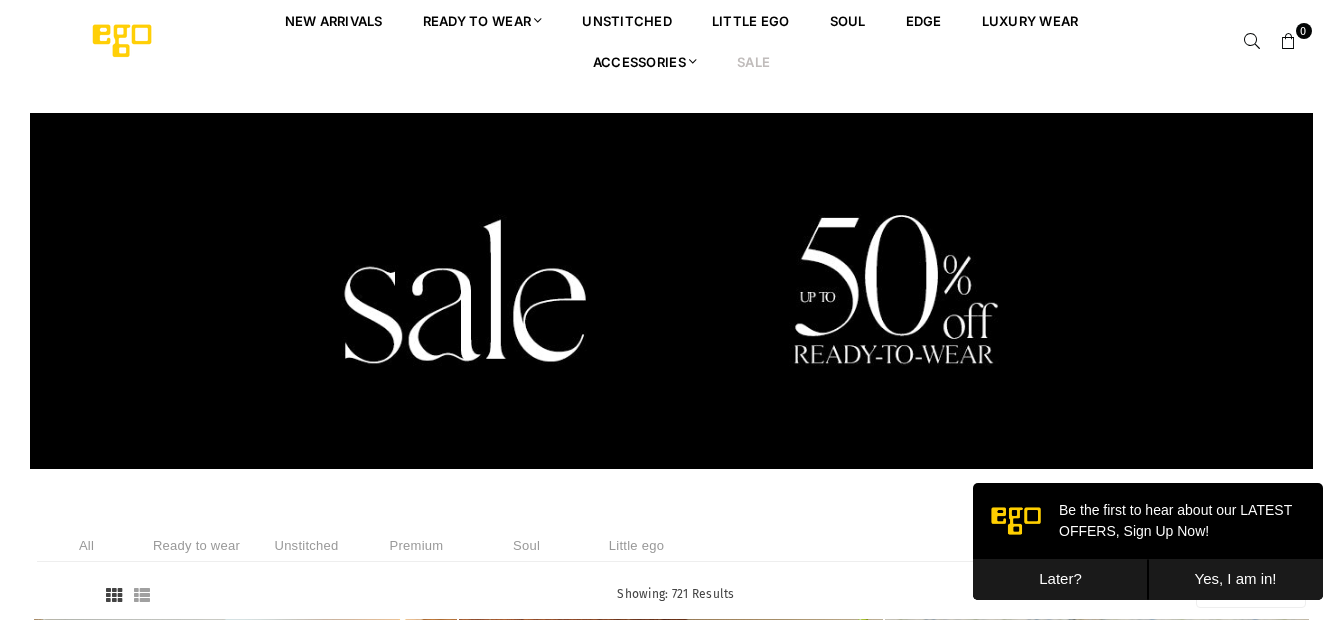 scroll, scrollTop: 0, scrollLeft: 0, axis: both 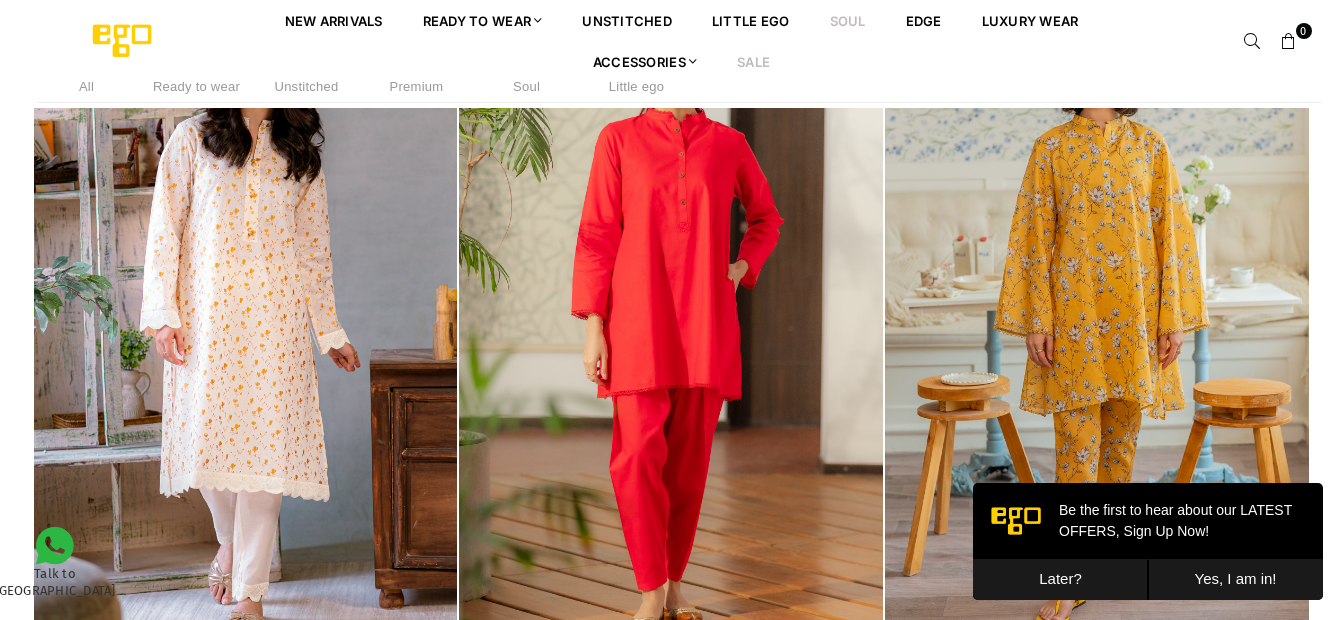 click on "Soul" at bounding box center [848, 20] 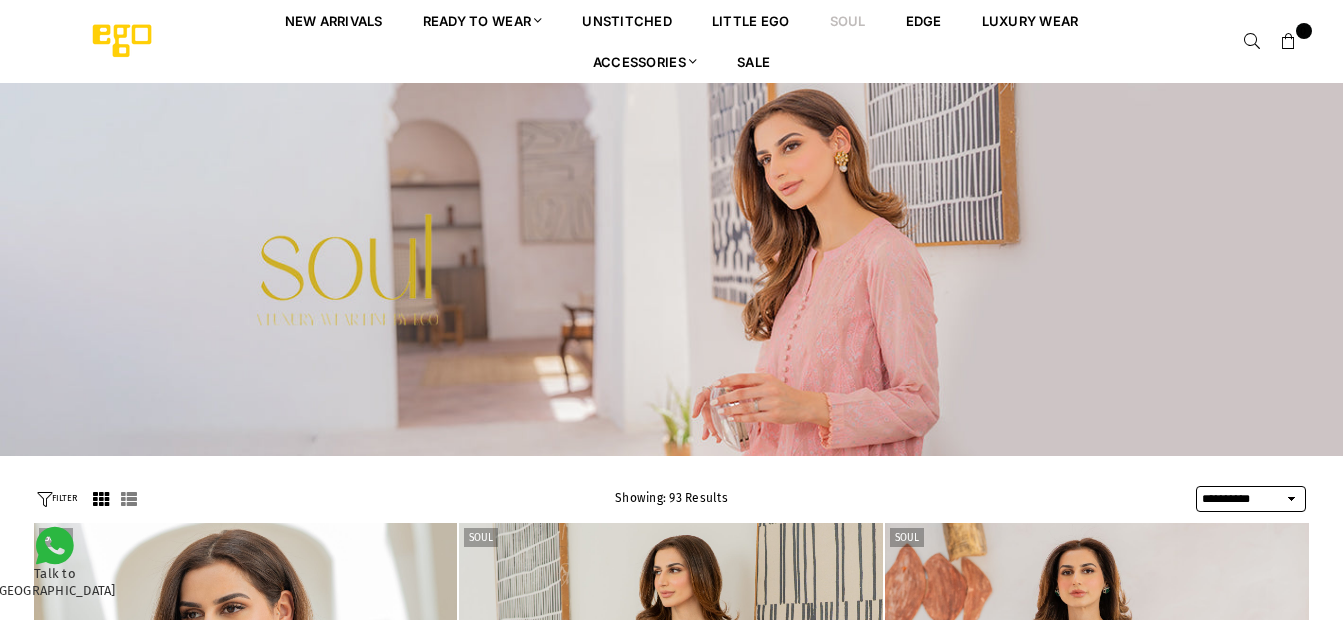 select on "**********" 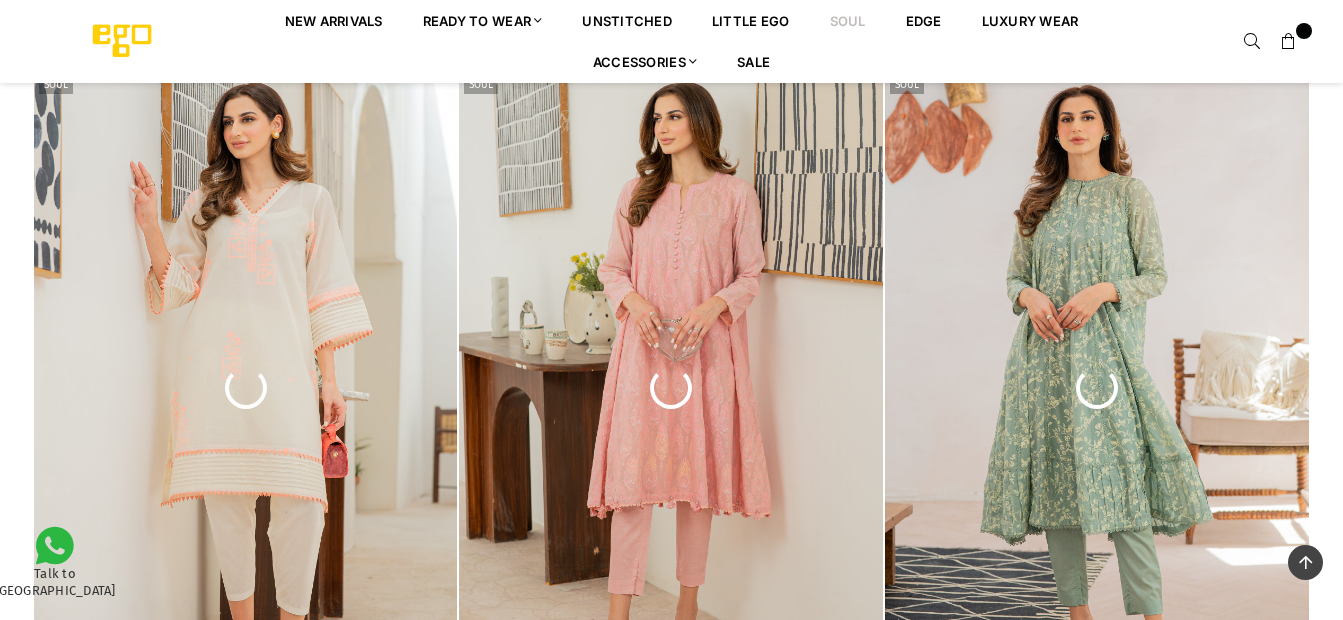 scroll, scrollTop: 0, scrollLeft: 0, axis: both 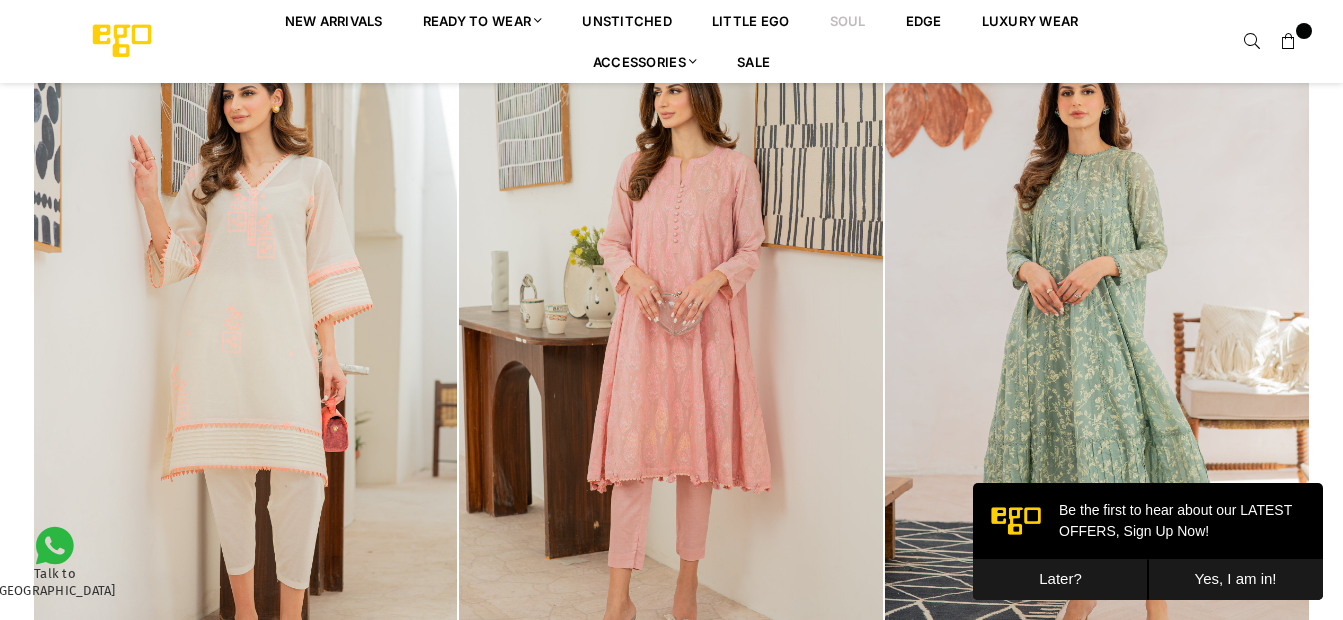 click on "Later?" at bounding box center [1060, 579] 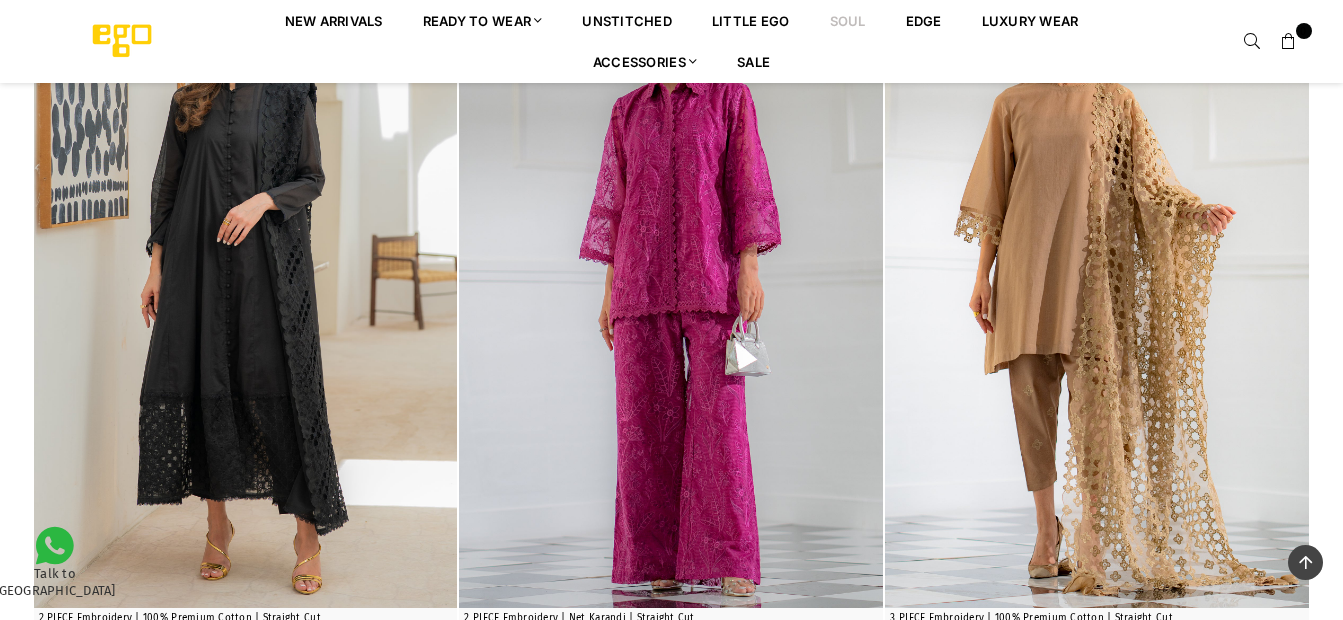 scroll, scrollTop: 1317, scrollLeft: 0, axis: vertical 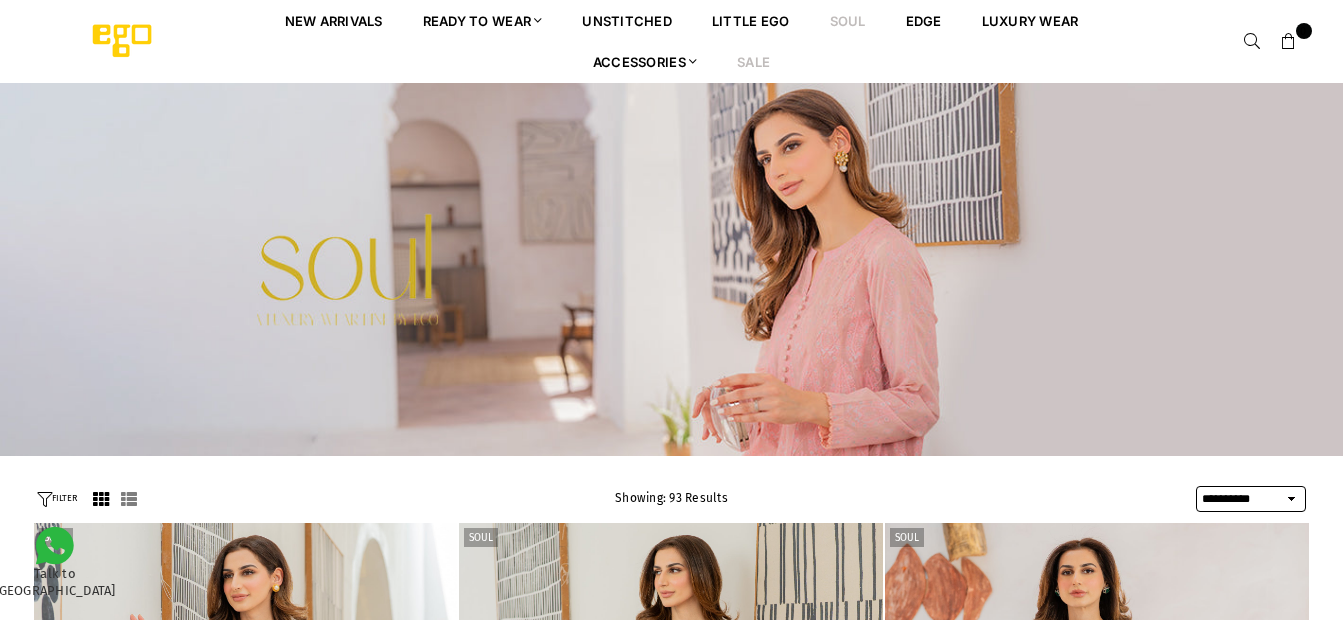 click on "Sale" at bounding box center [753, 61] 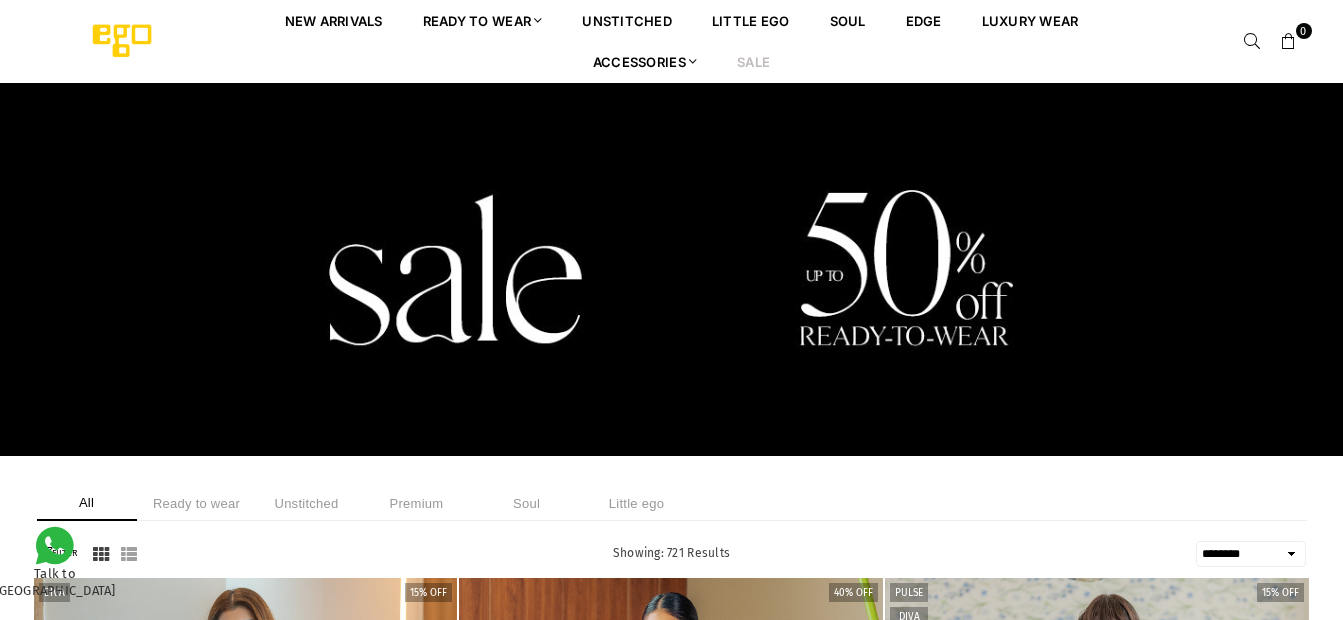select on "******" 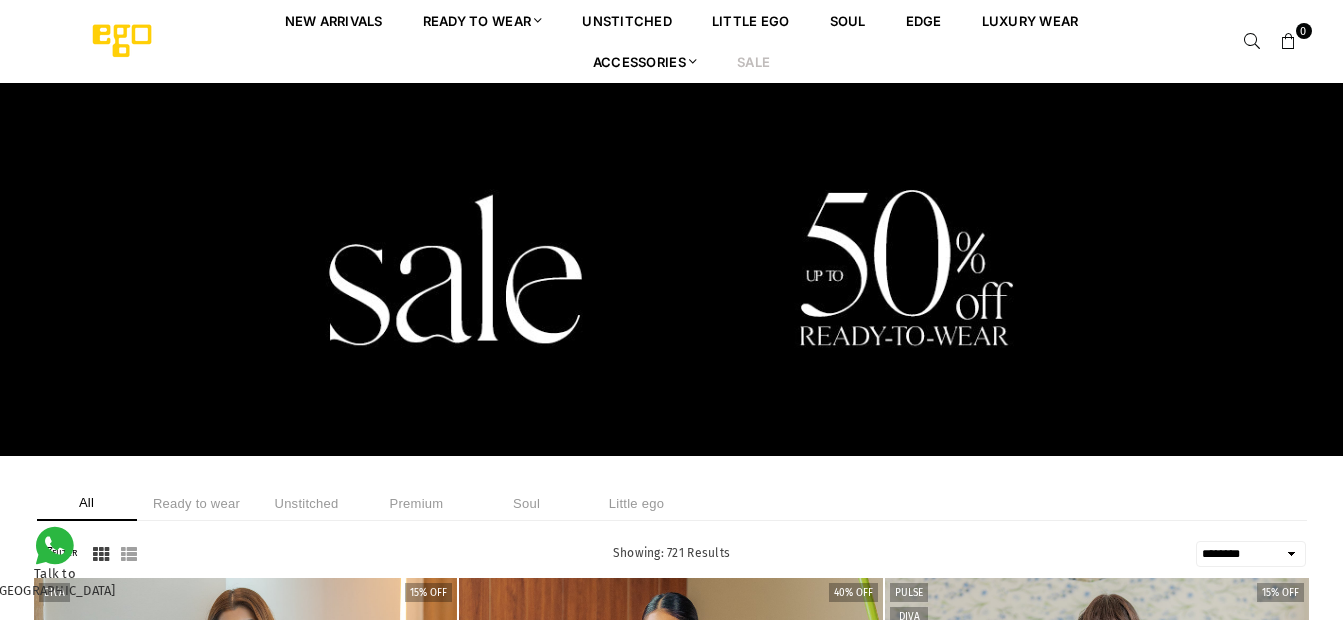 scroll, scrollTop: 0, scrollLeft: 0, axis: both 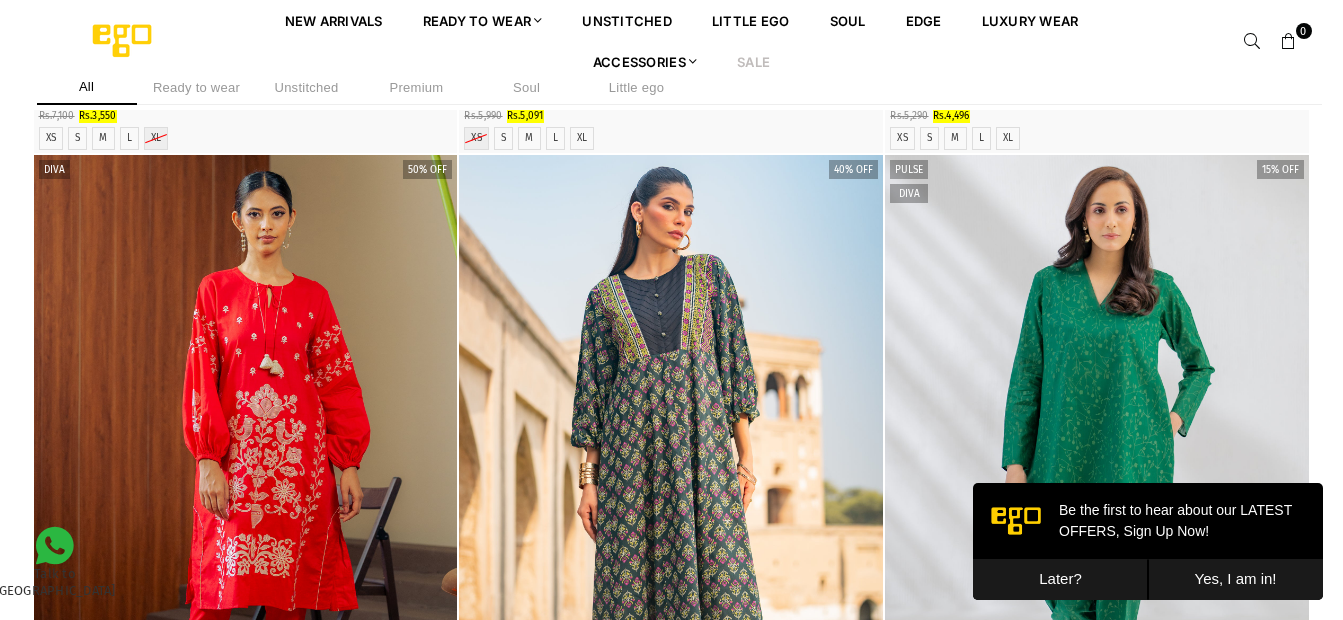 click on "Later?" at bounding box center (1060, 579) 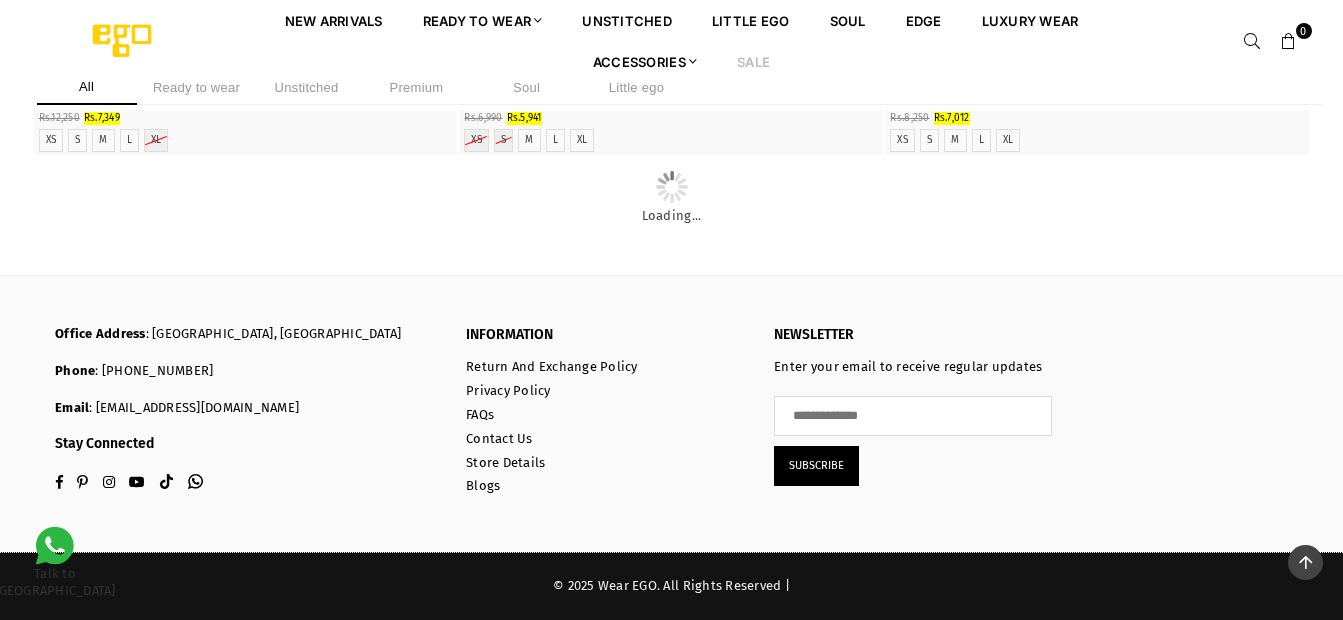 scroll, scrollTop: 7261, scrollLeft: 0, axis: vertical 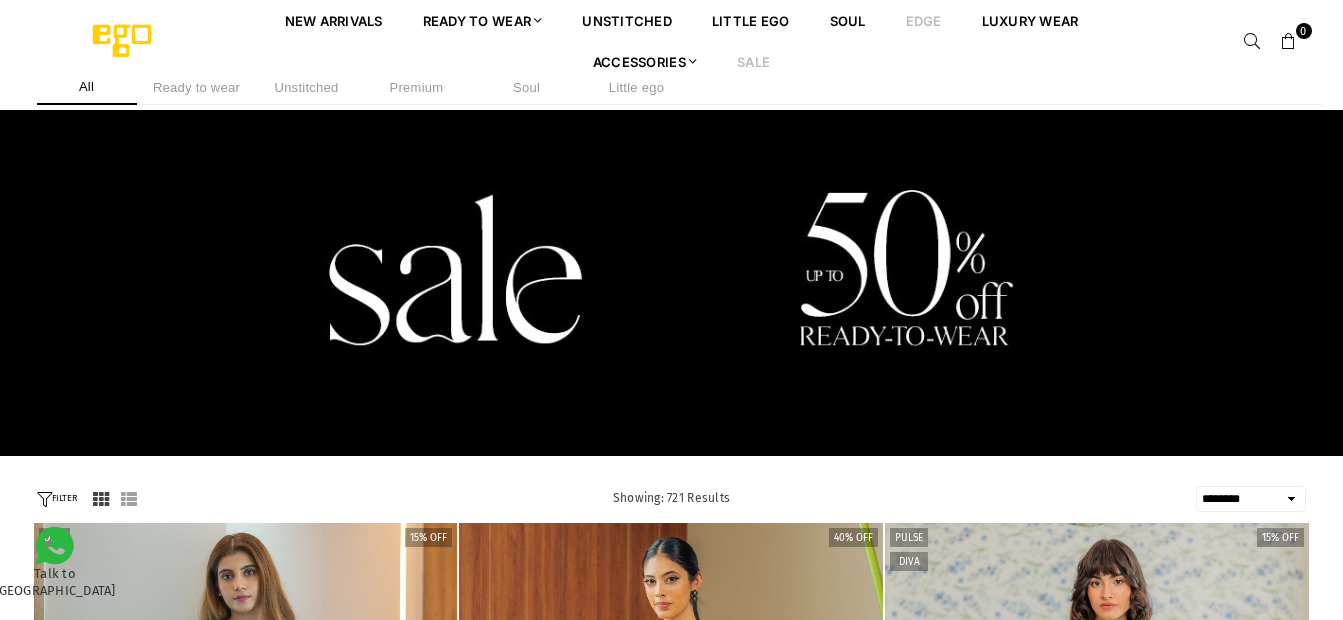 click on "EDGE" at bounding box center (924, 20) 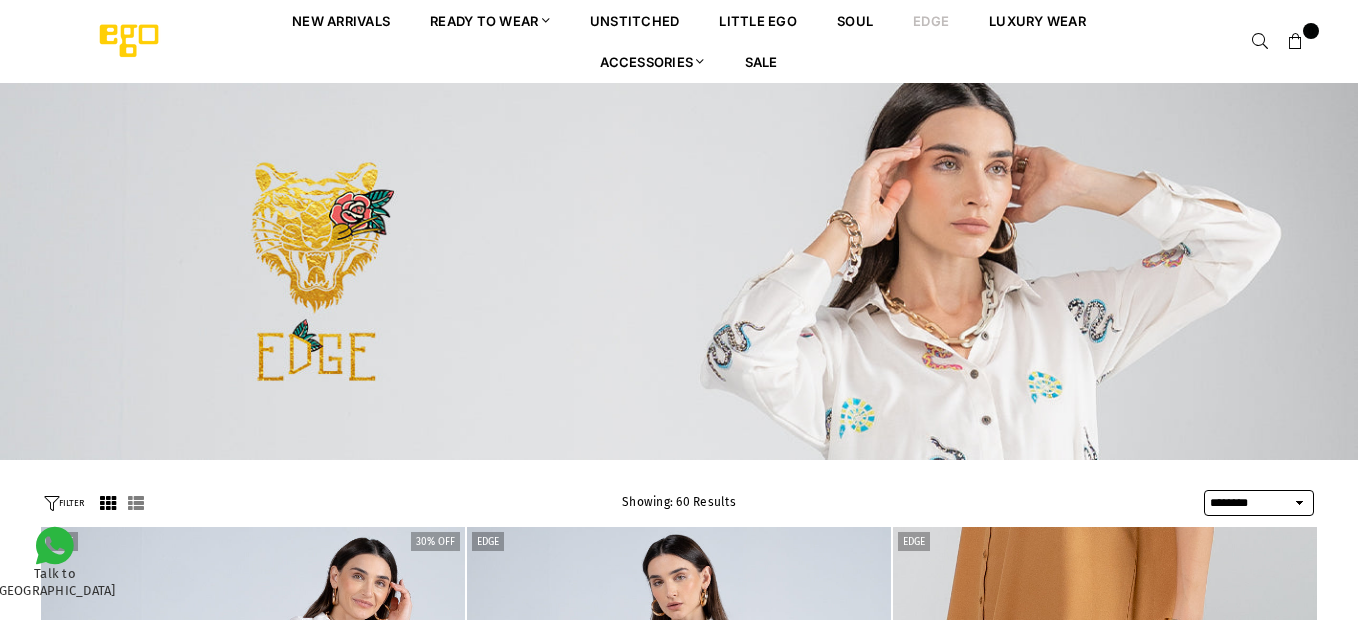 select on "******" 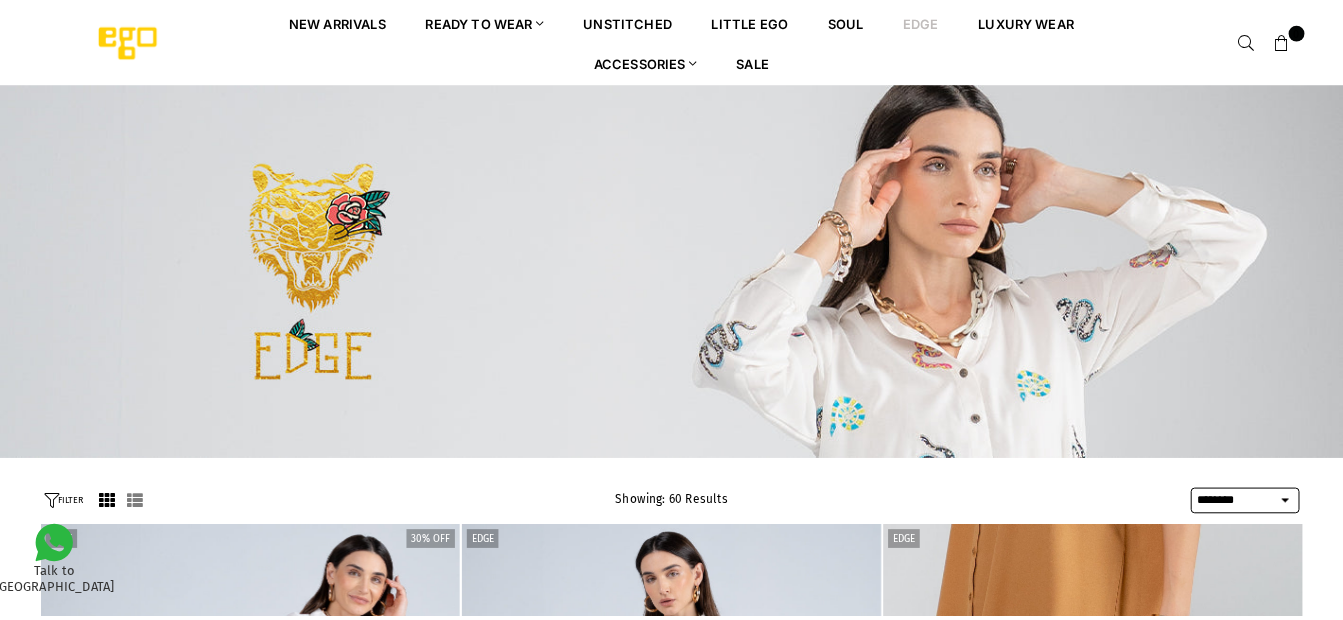 scroll, scrollTop: 0, scrollLeft: 0, axis: both 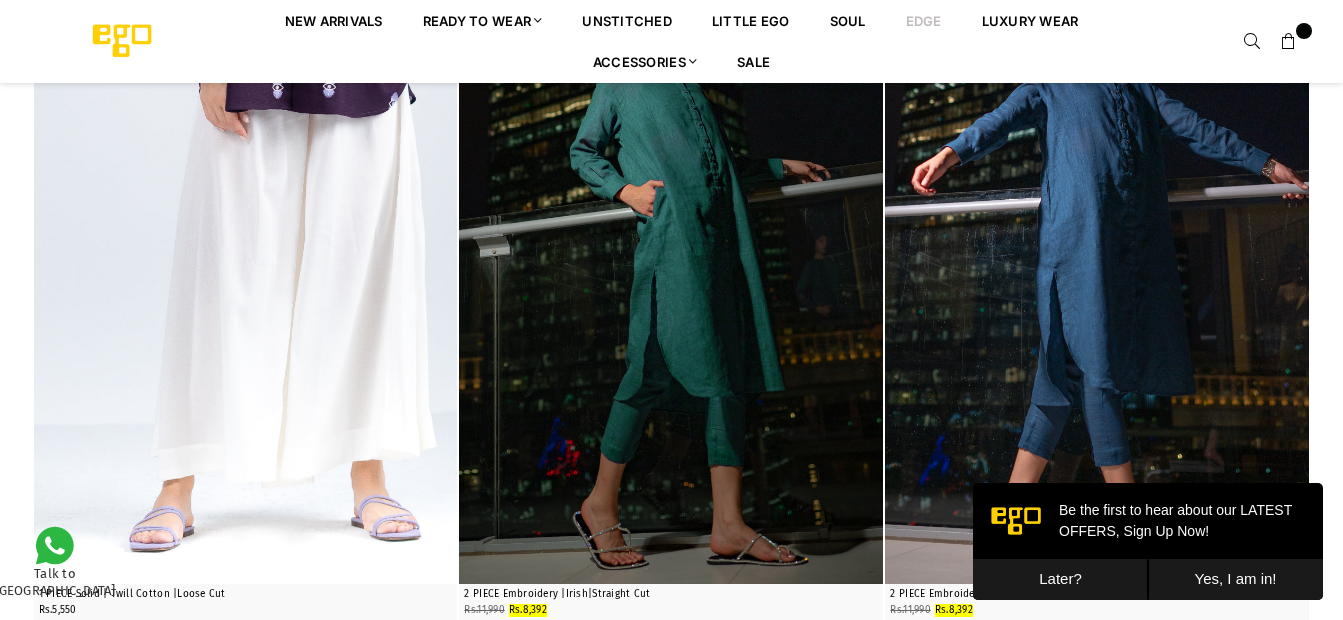 click on "Later?" at bounding box center (1060, 579) 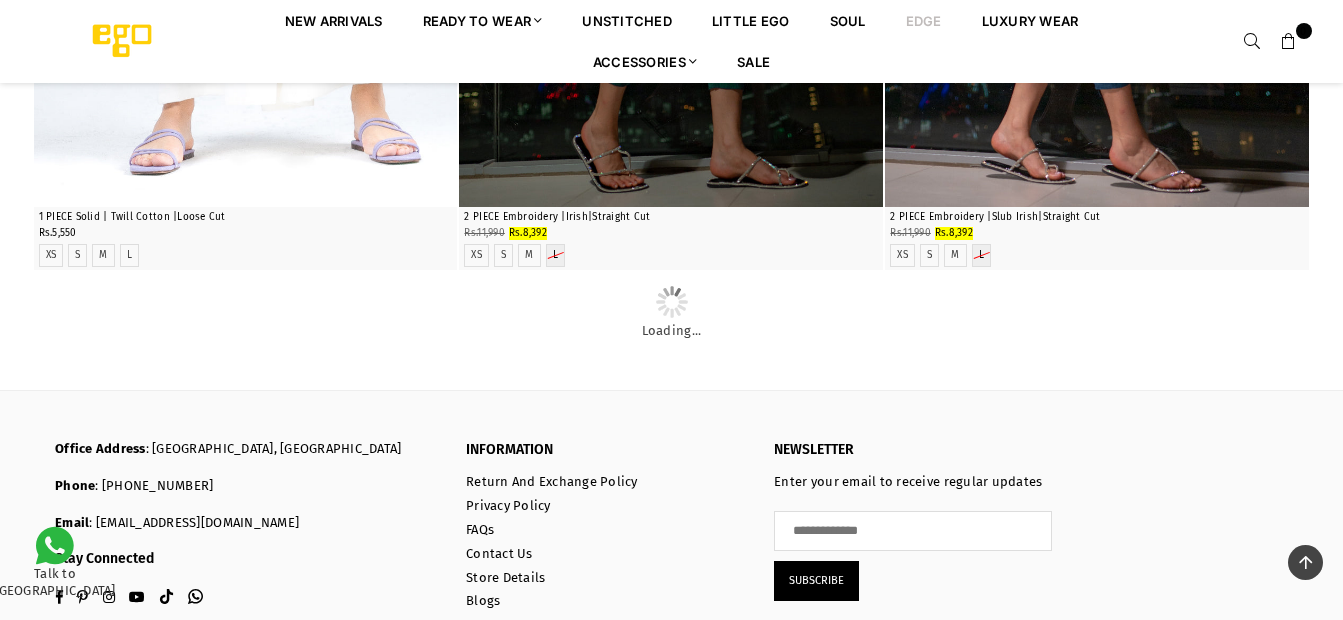 scroll, scrollTop: 3169, scrollLeft: 0, axis: vertical 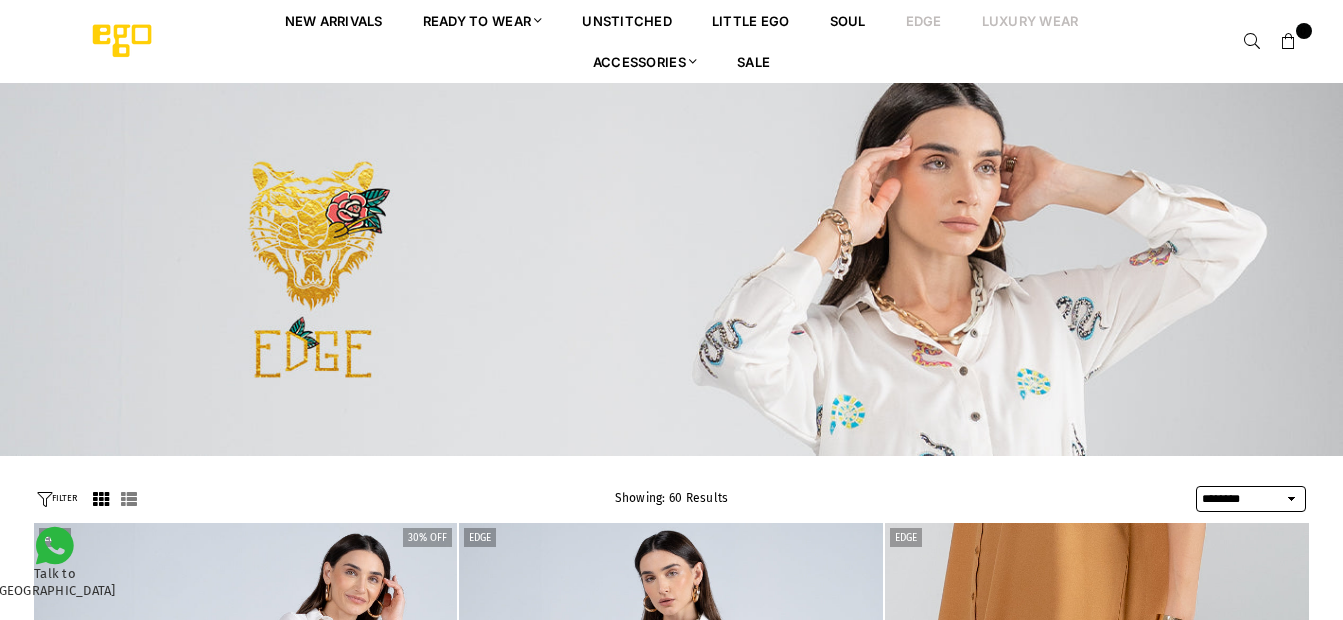 click on "Luxury Wear" at bounding box center [1030, 20] 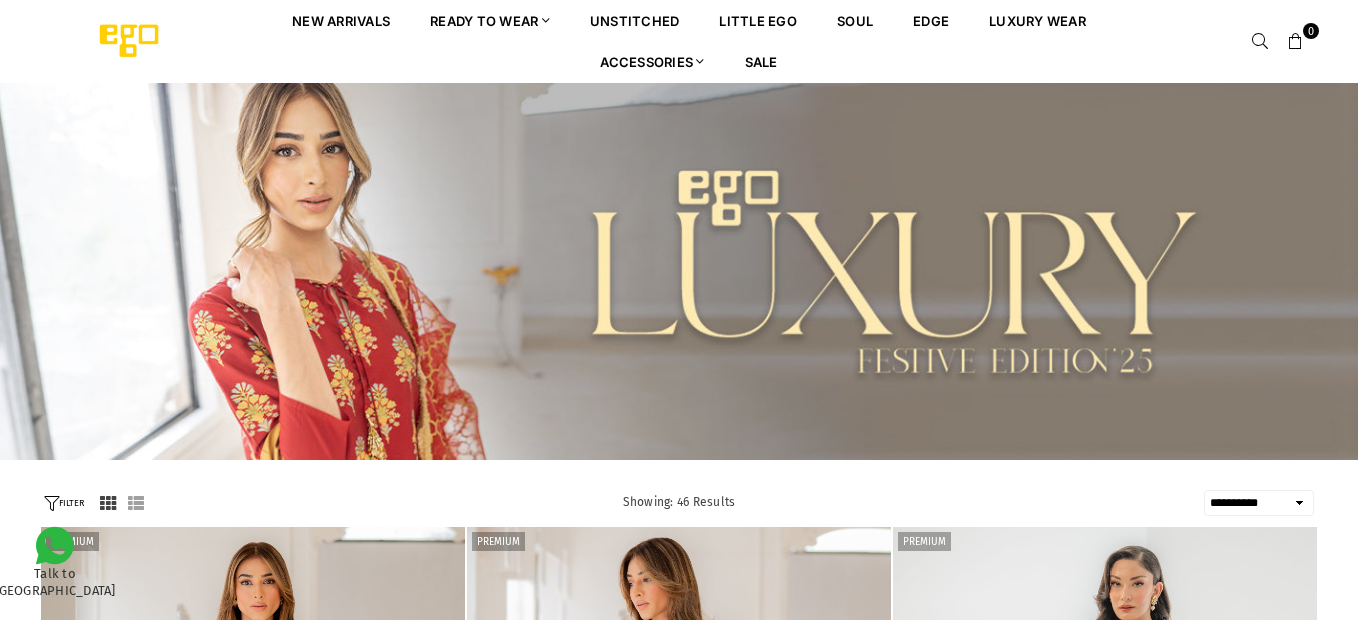 select on "**********" 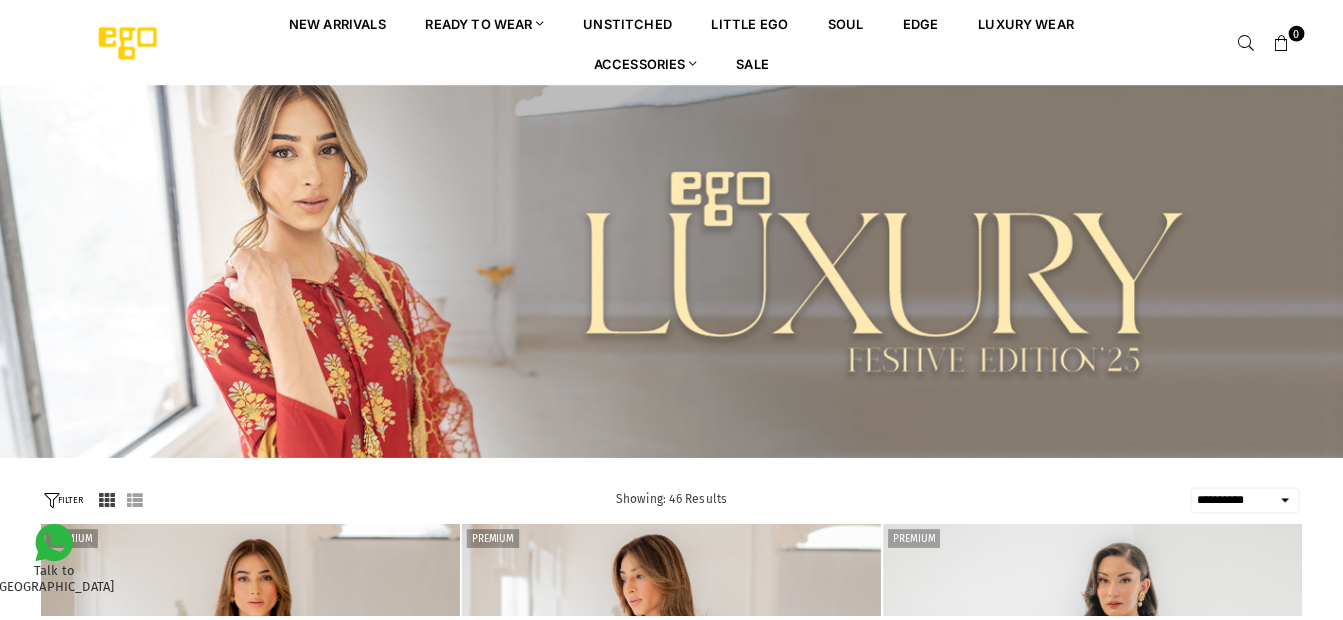 scroll, scrollTop: 0, scrollLeft: 0, axis: both 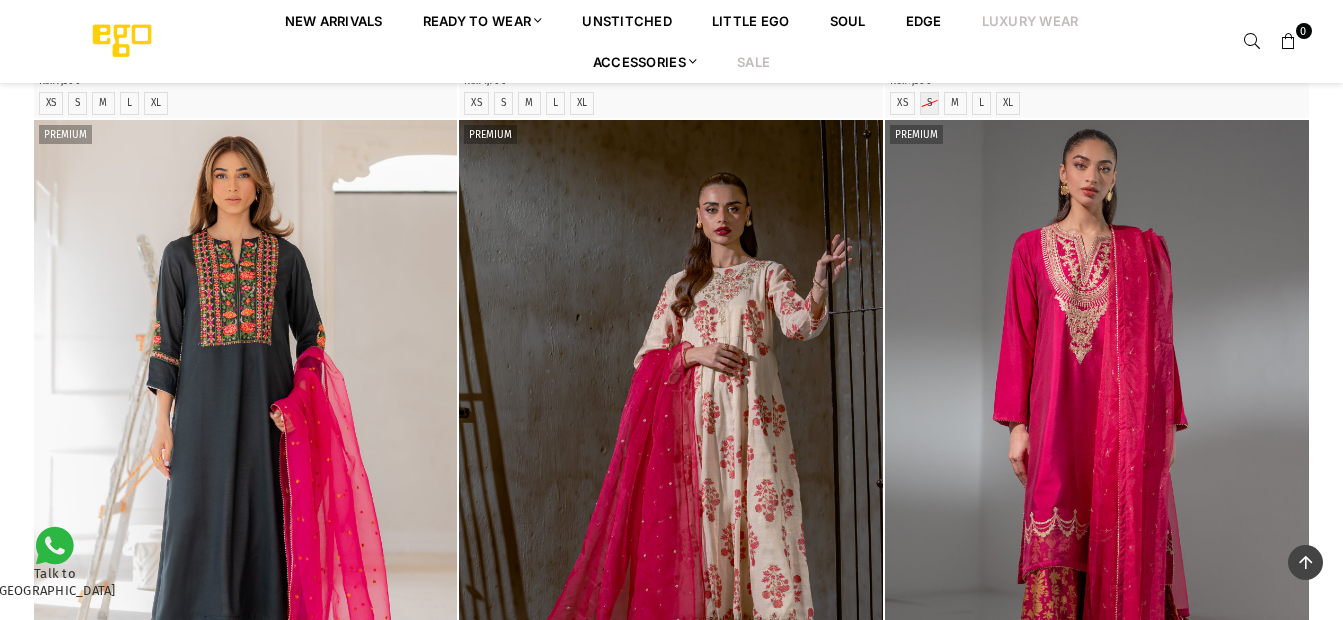 click on "Sale" at bounding box center [753, 61] 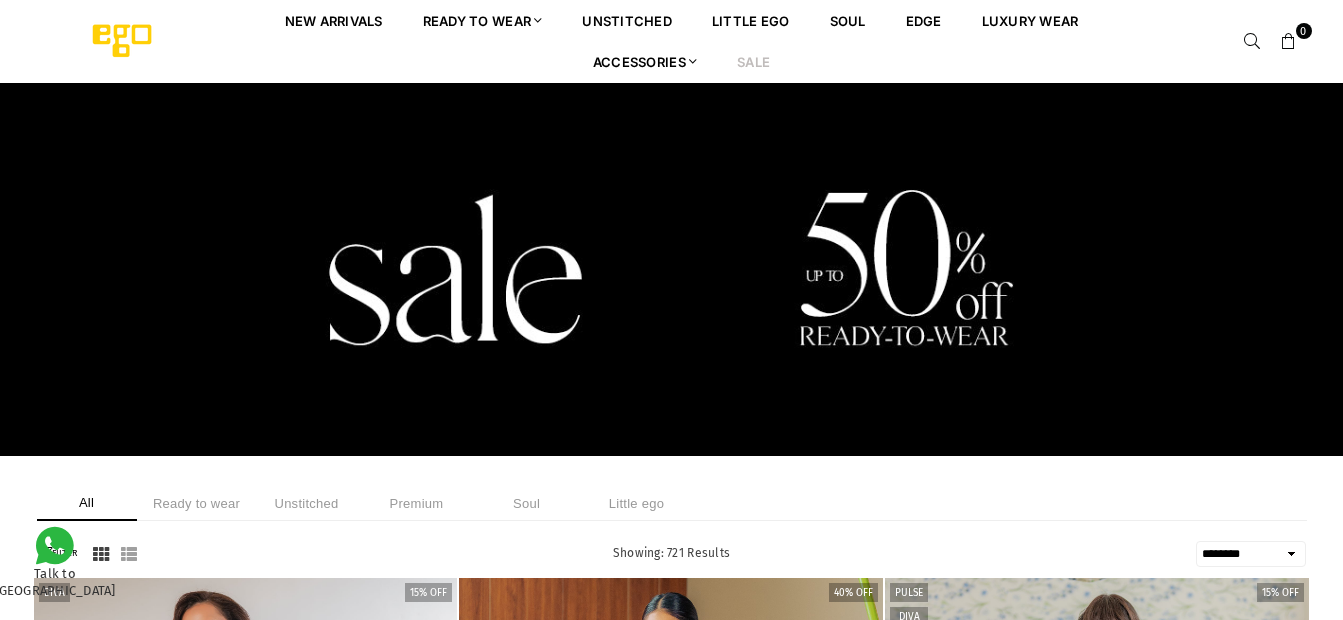 select on "******" 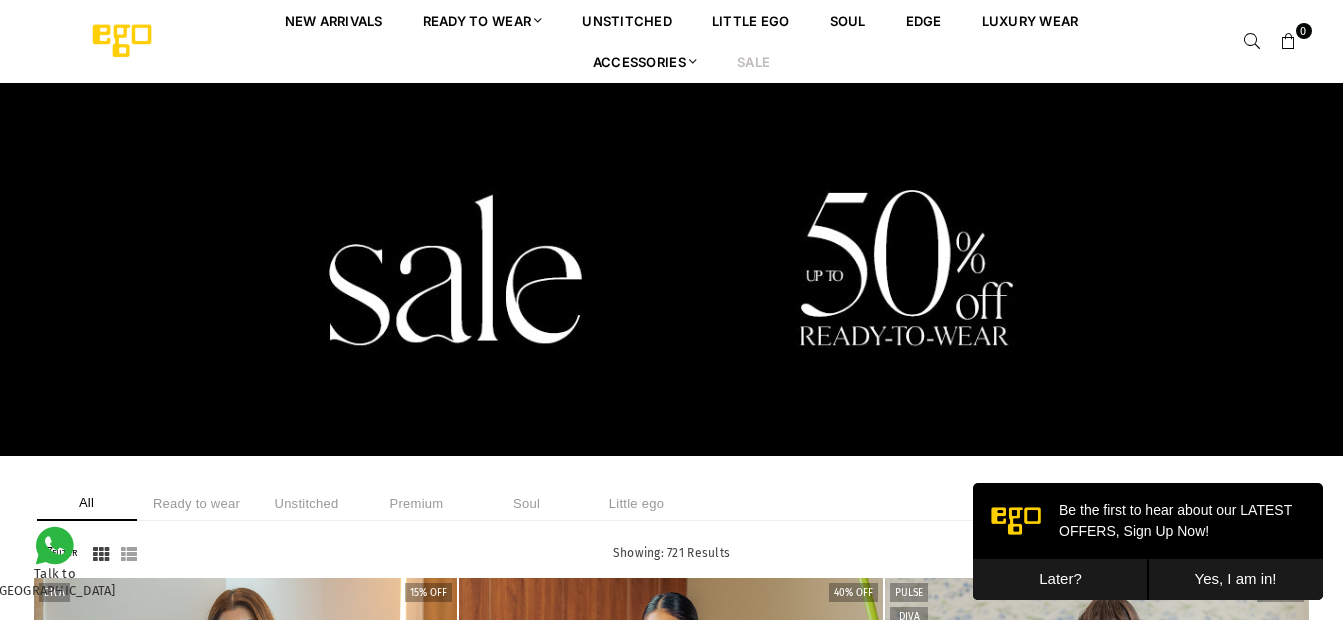 scroll, scrollTop: 0, scrollLeft: 0, axis: both 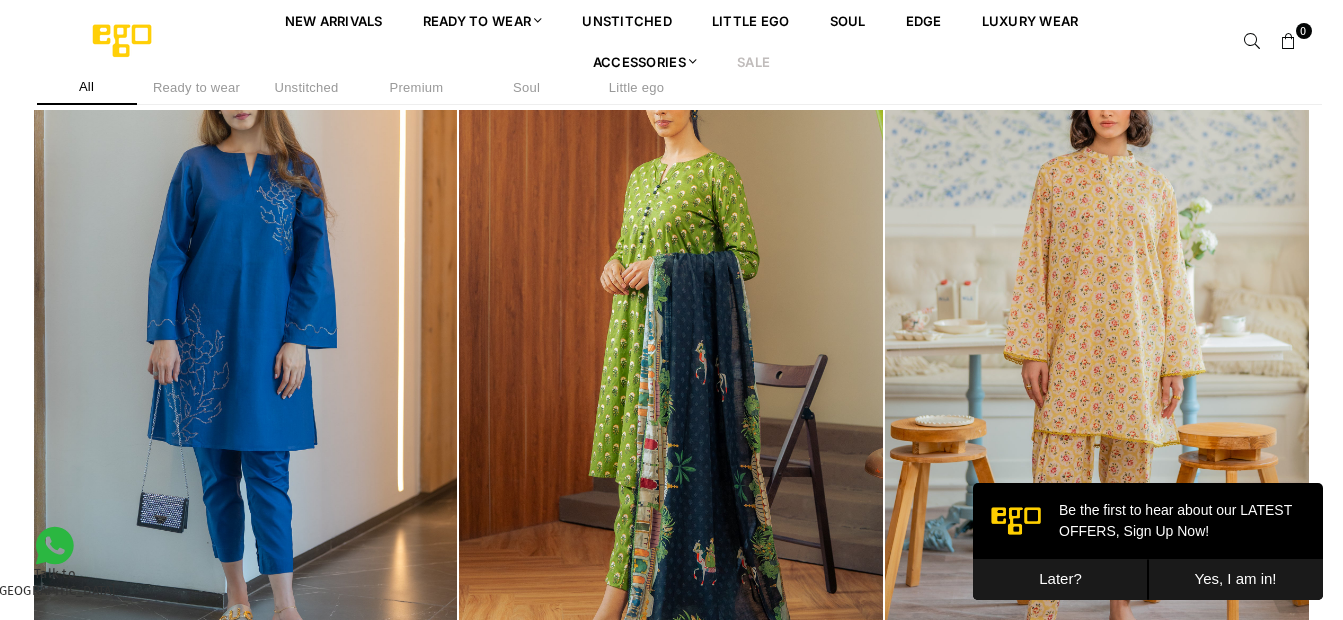 click on "Later?" at bounding box center (1060, 579) 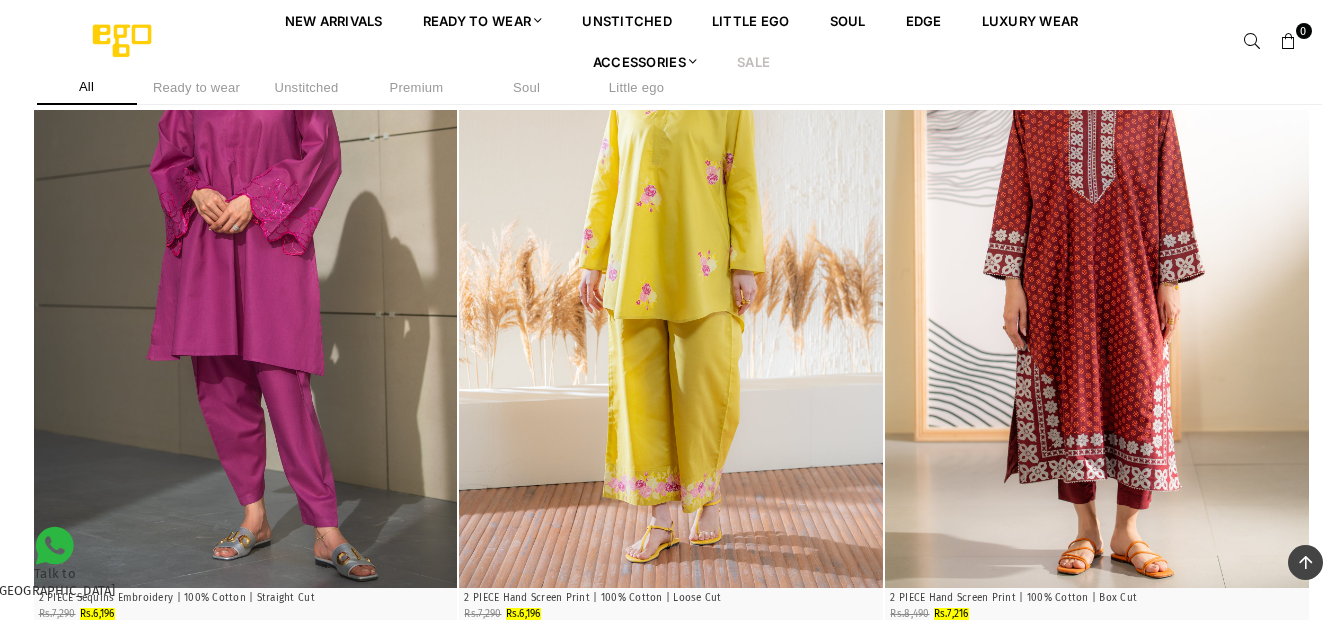 scroll, scrollTop: 2785, scrollLeft: 0, axis: vertical 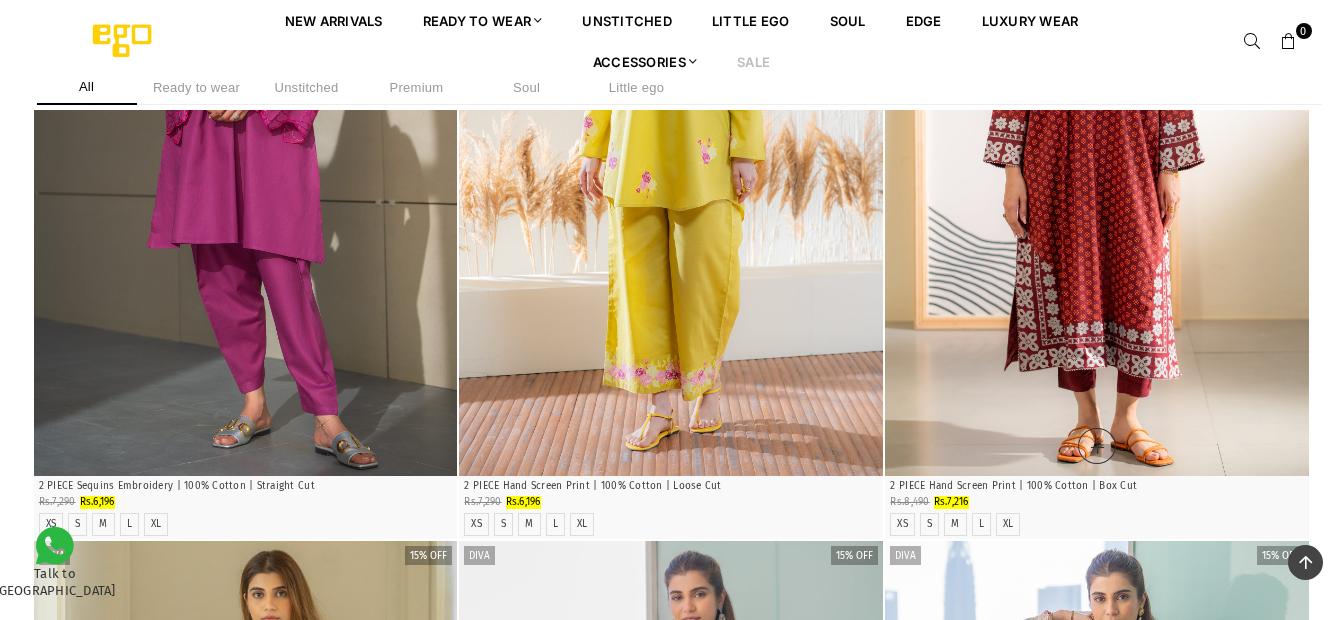 click at bounding box center (1097, 158) 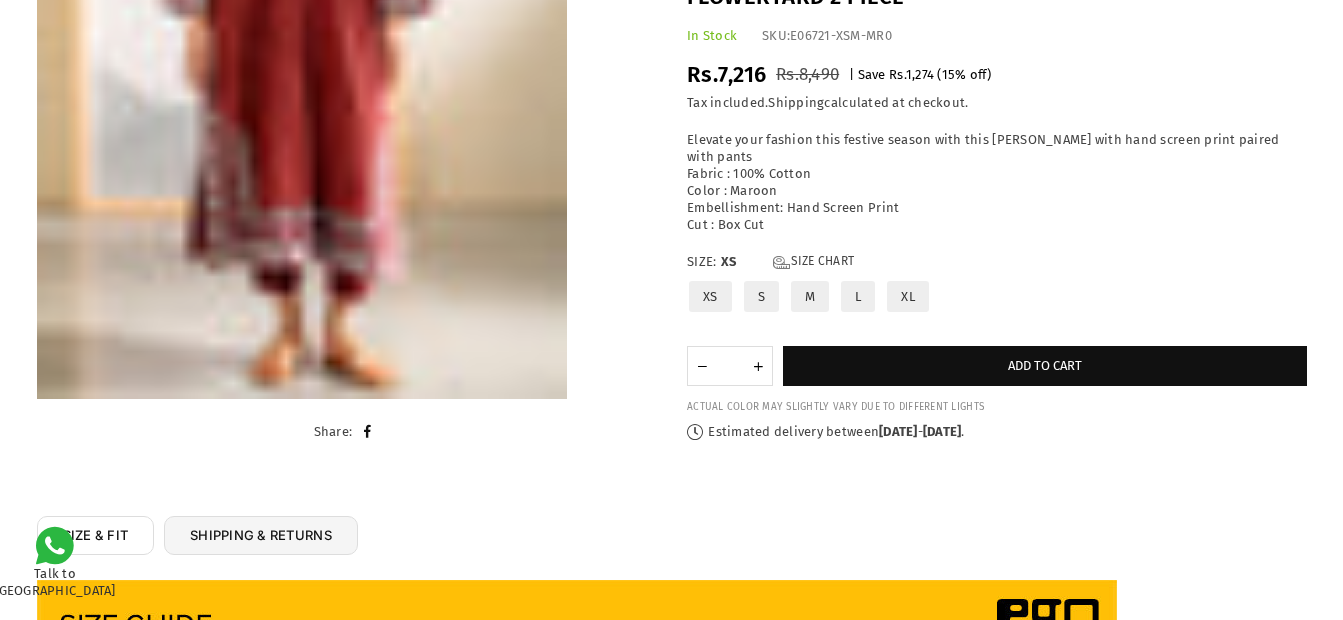 scroll, scrollTop: 542, scrollLeft: 0, axis: vertical 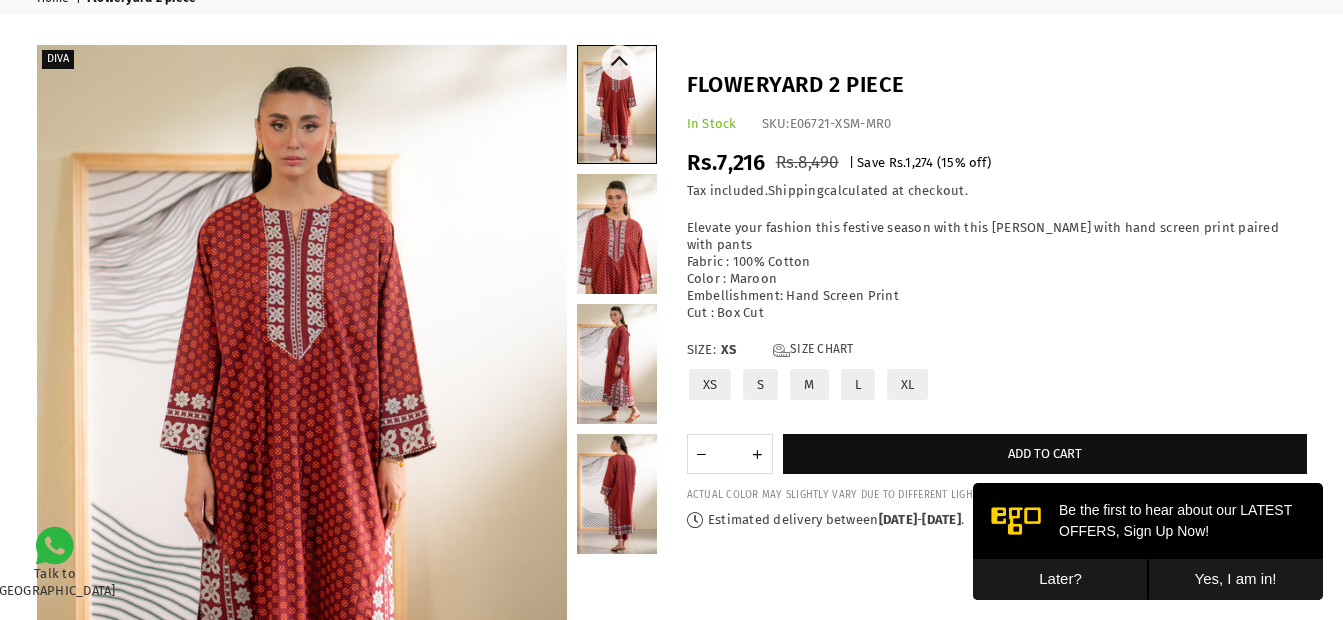 click at bounding box center [617, 364] 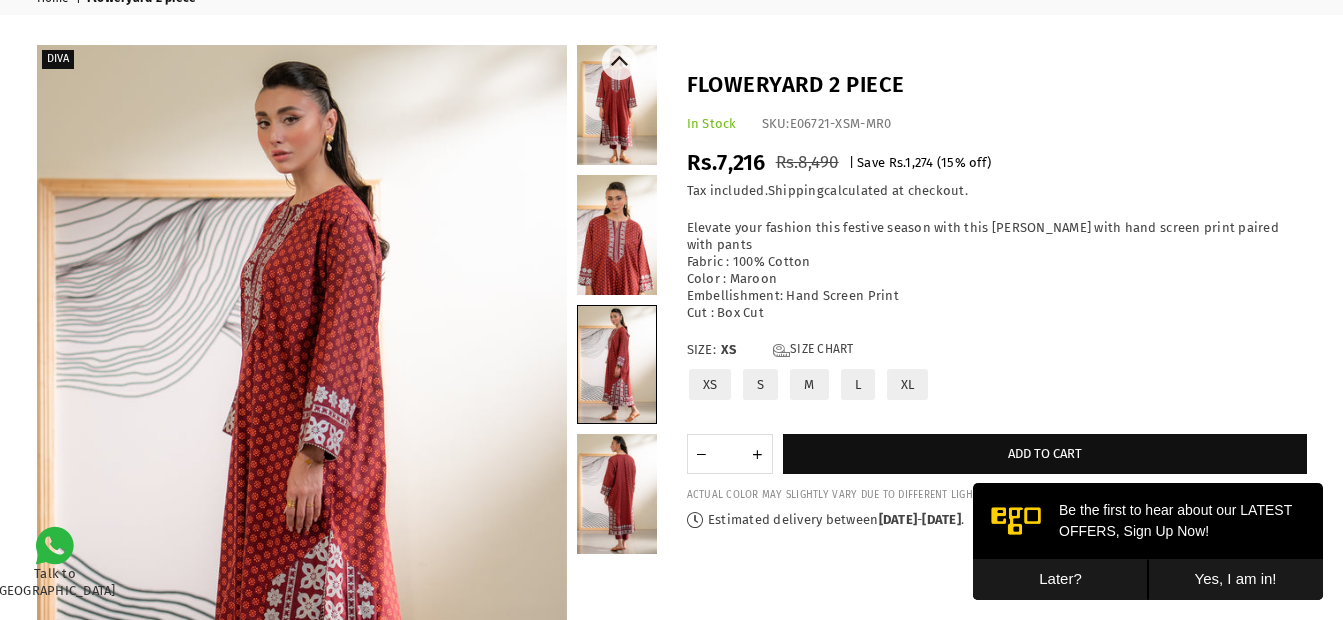 click at bounding box center [617, 494] 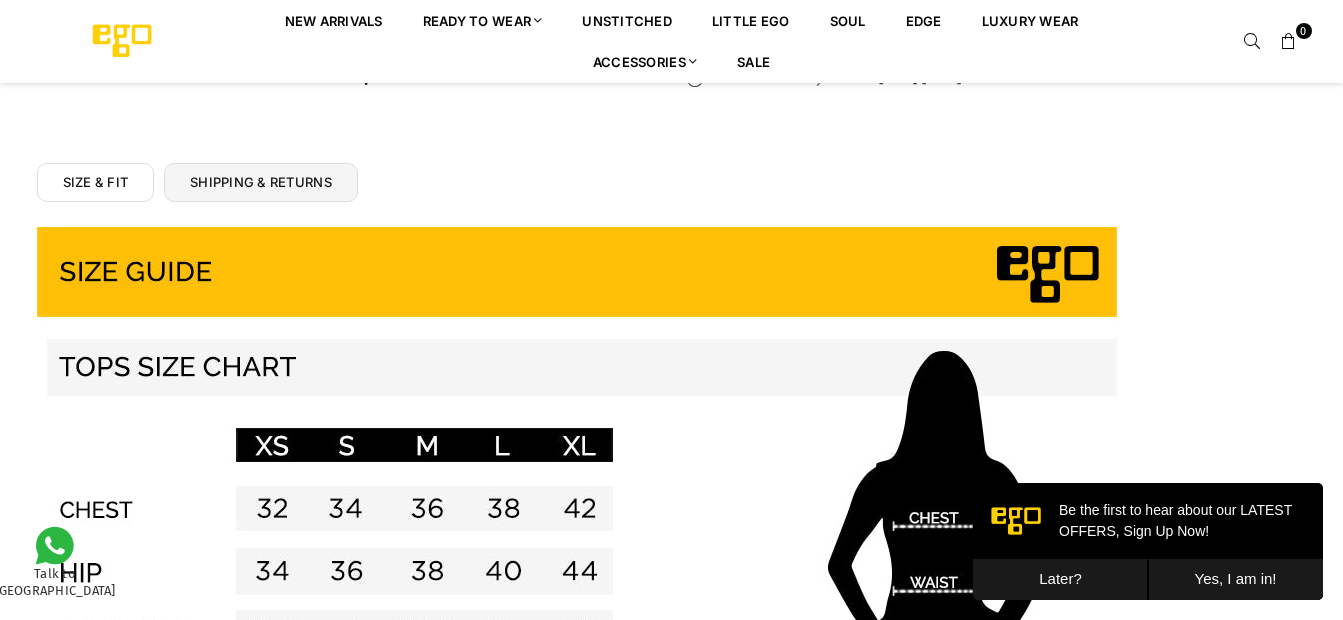 scroll, scrollTop: 0, scrollLeft: 0, axis: both 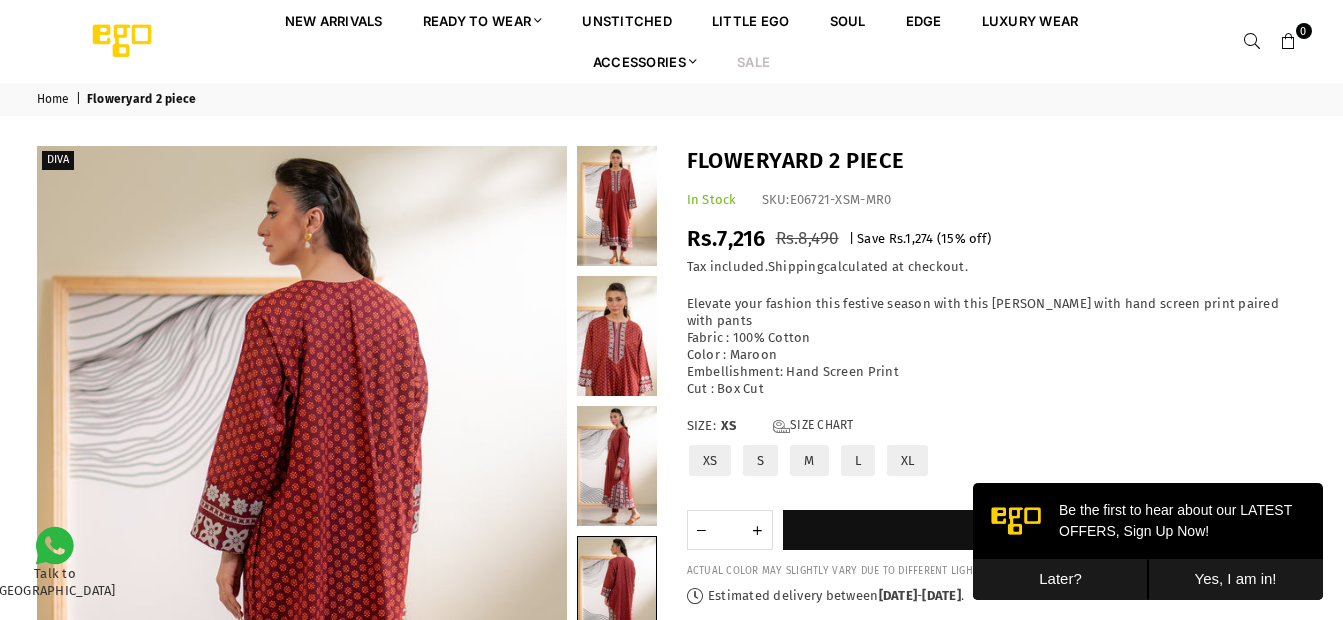 click on "Sale" at bounding box center (753, 61) 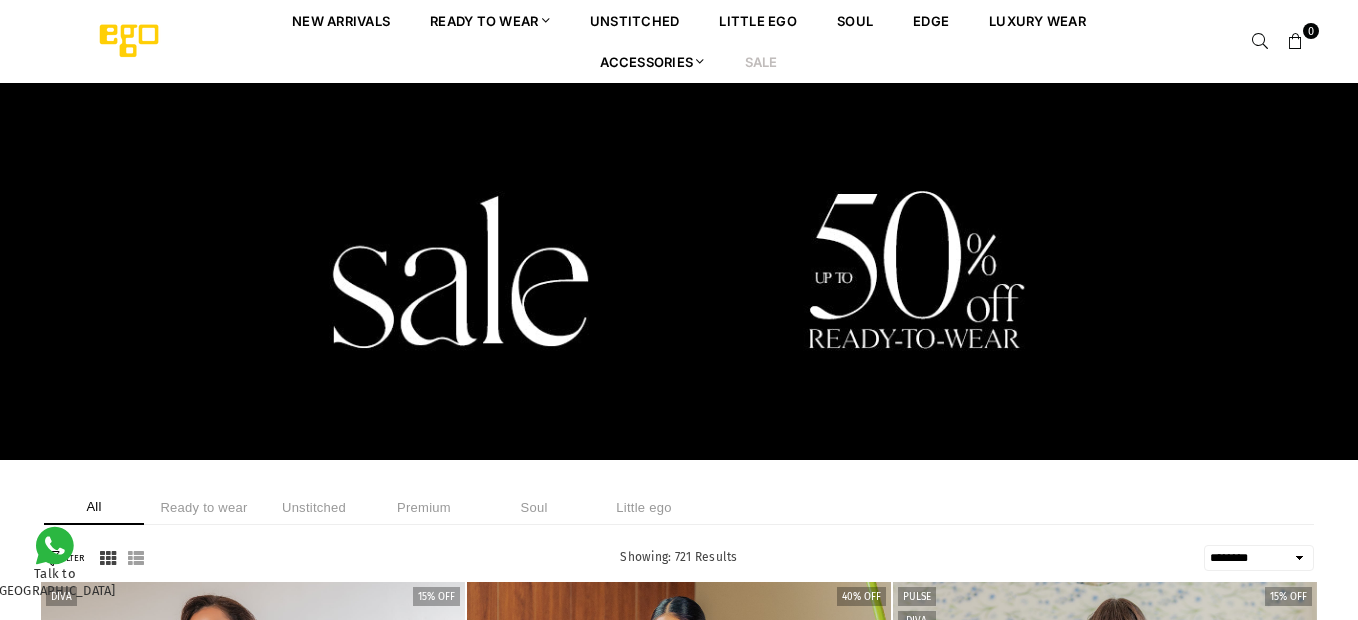 select on "******" 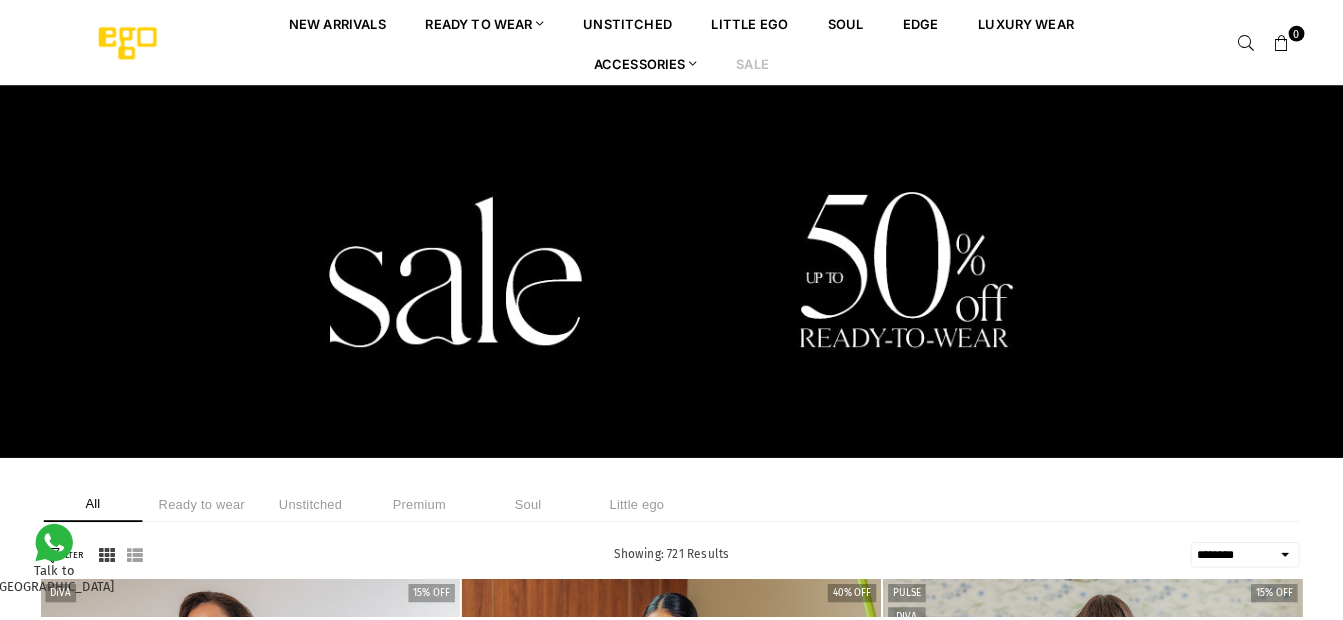 scroll, scrollTop: 0, scrollLeft: 0, axis: both 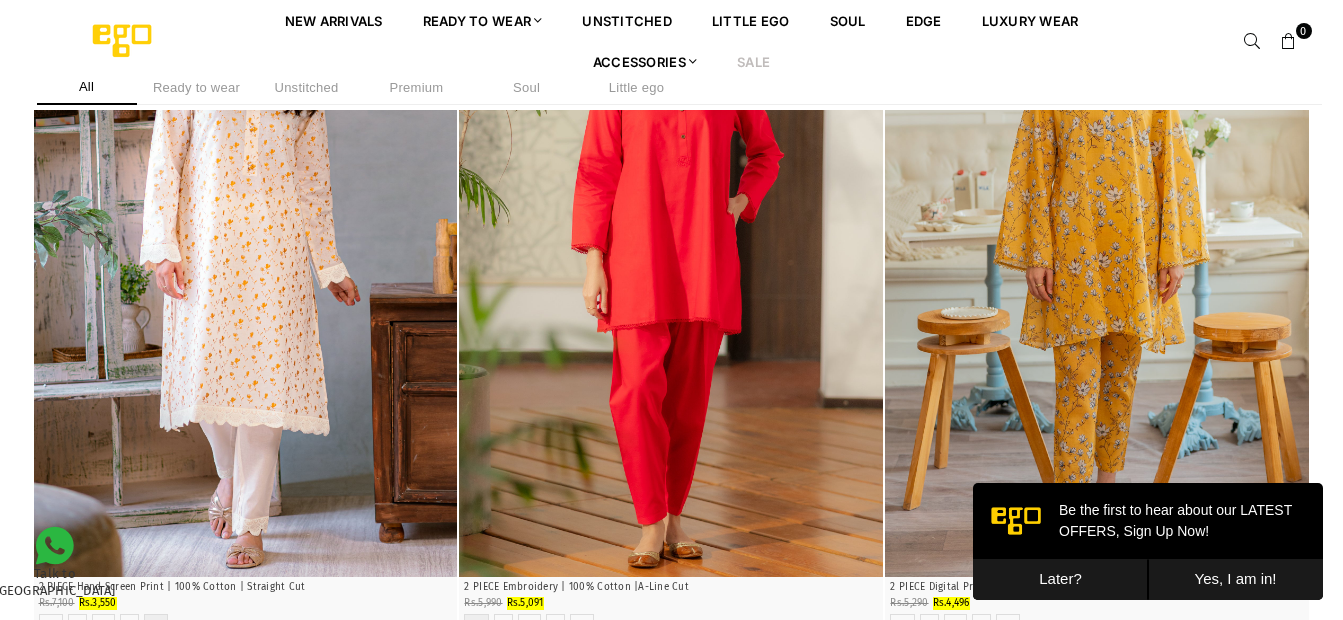 click on "Later?" at bounding box center [1060, 579] 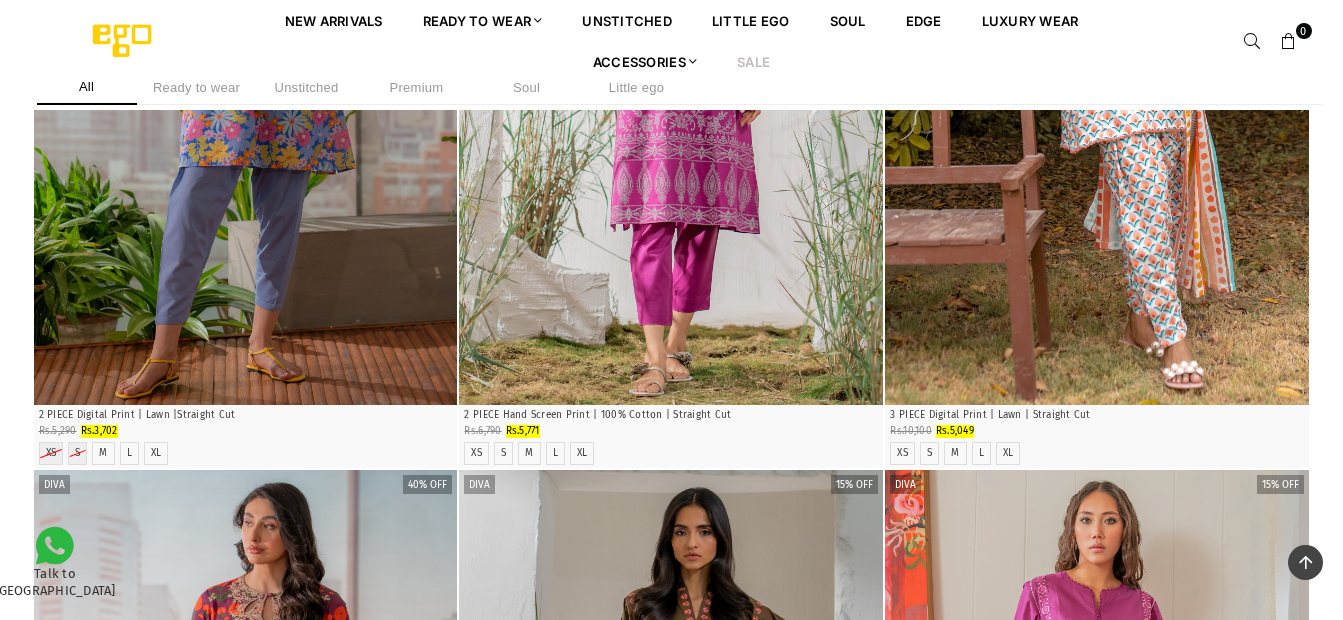 scroll, scrollTop: 6002, scrollLeft: 0, axis: vertical 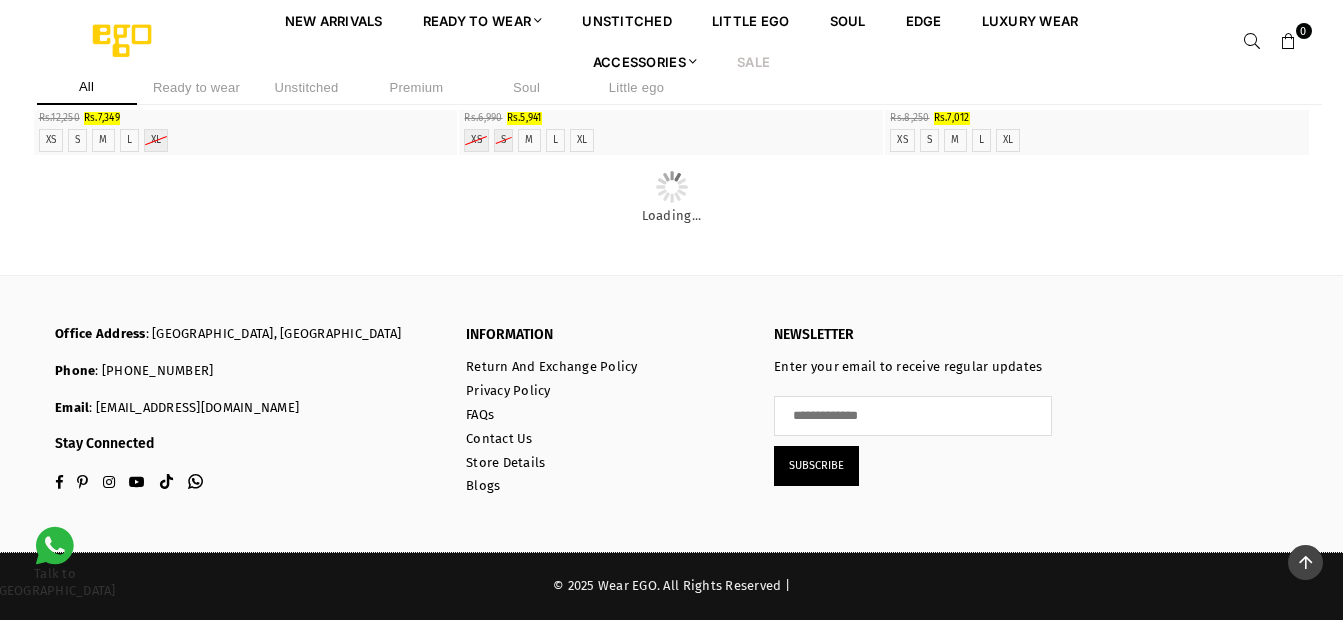 click at bounding box center [1097, -226] 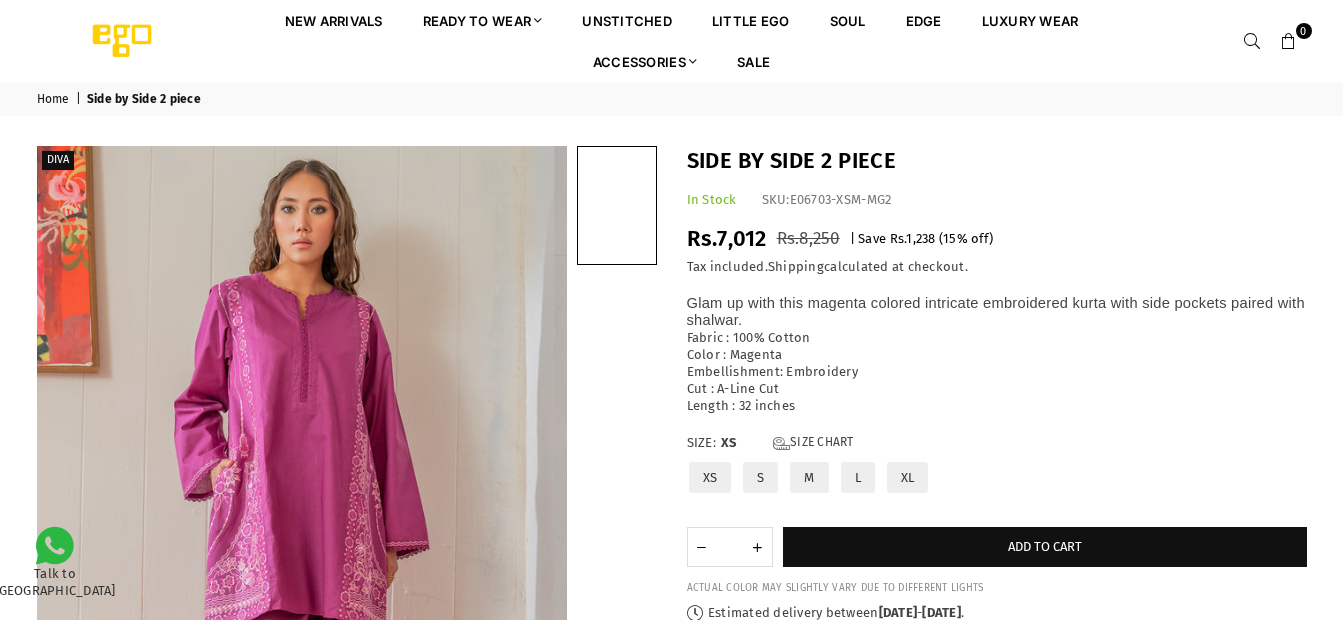 scroll, scrollTop: 0, scrollLeft: 0, axis: both 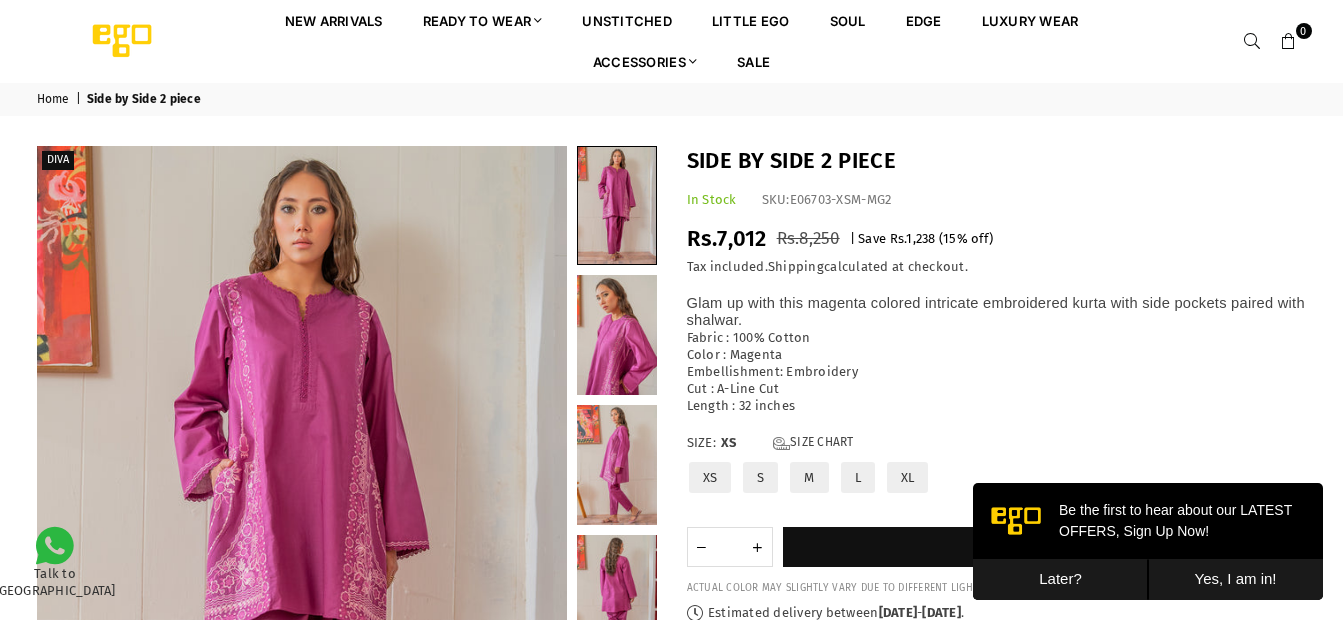 click on "Side by Side 2 piece                                          In Stock                      SKU:  E06703-XSM-MG2                                                                       Regular price                        Rs.7,012                        Rs.8,250                                                                                        |                             Save                            Rs.1,238                            ( 15 % off)                                                                                   /                                                                                           Tax included.                       Shipping  calculated at checkout.                                                                                                     Glam up with this magenta colored intricate embroidered kurta with side pockets paired with shalwar. Fabric : 100% Cotton  Color : Magenta Embellishment: Embroidery  Cut : A-Line Cut Size:  XS" at bounding box center [997, 384] 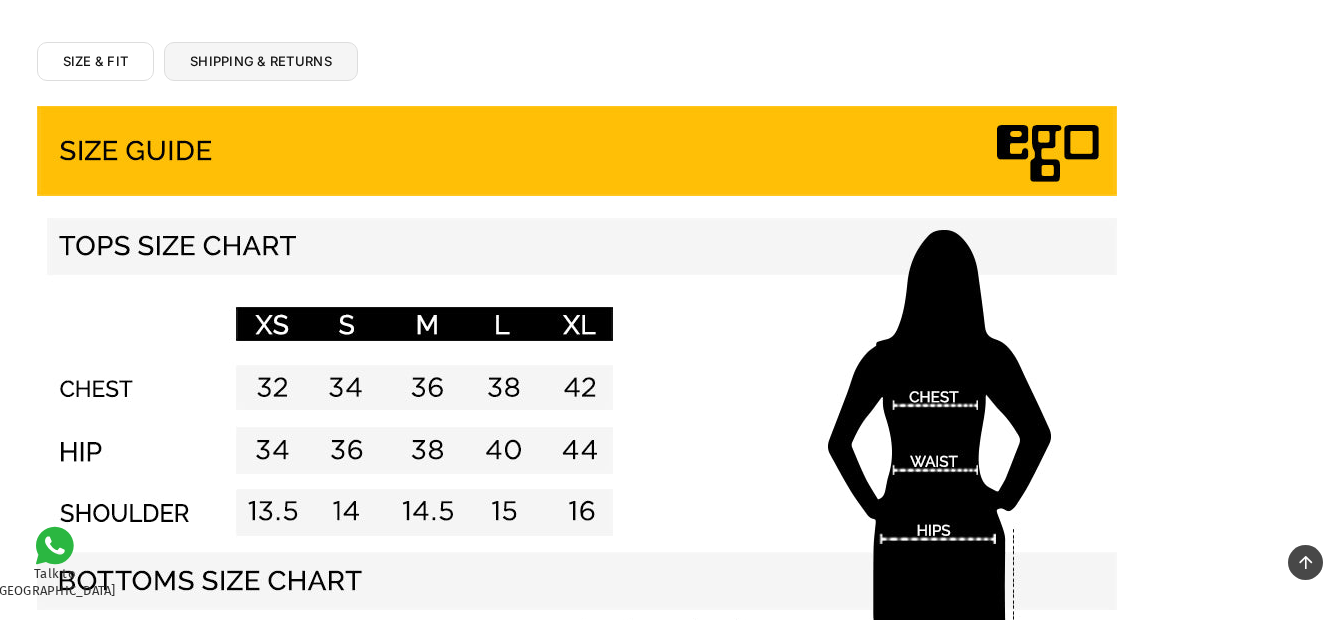scroll, scrollTop: 0, scrollLeft: 0, axis: both 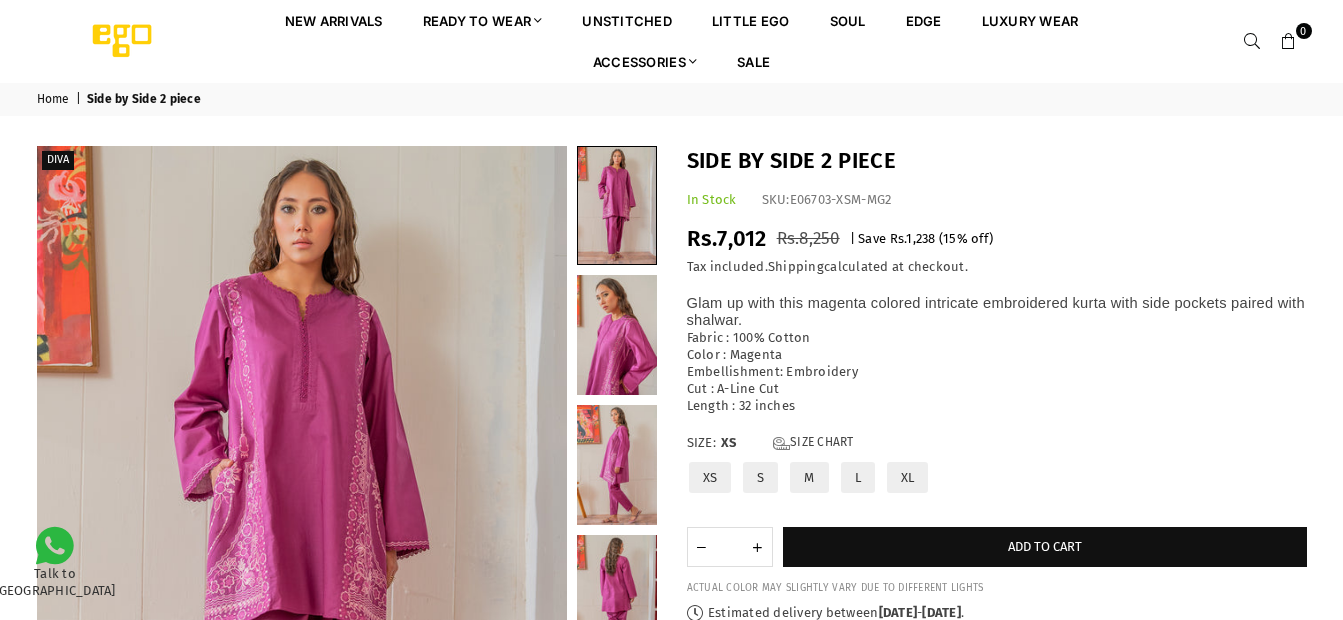 click on "In Stock                      SKU:  E06703-XSM-MG2" at bounding box center [997, 200] 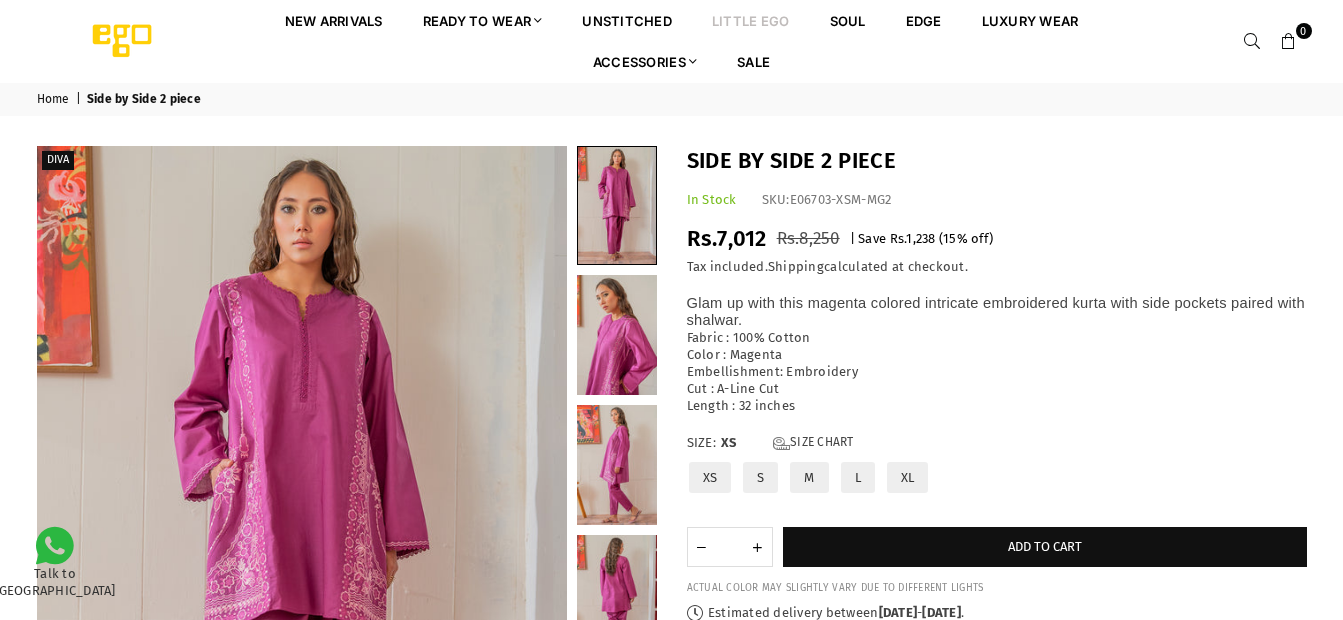 click on "Little EGO" at bounding box center [751, 20] 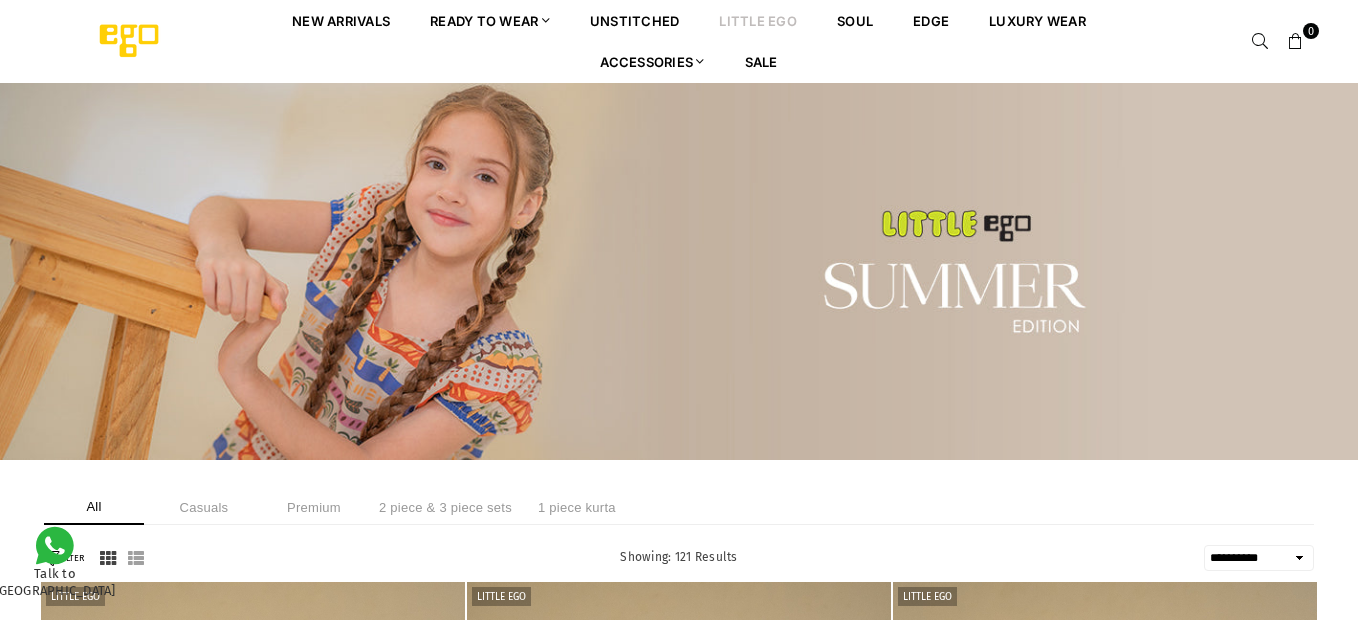 select on "**********" 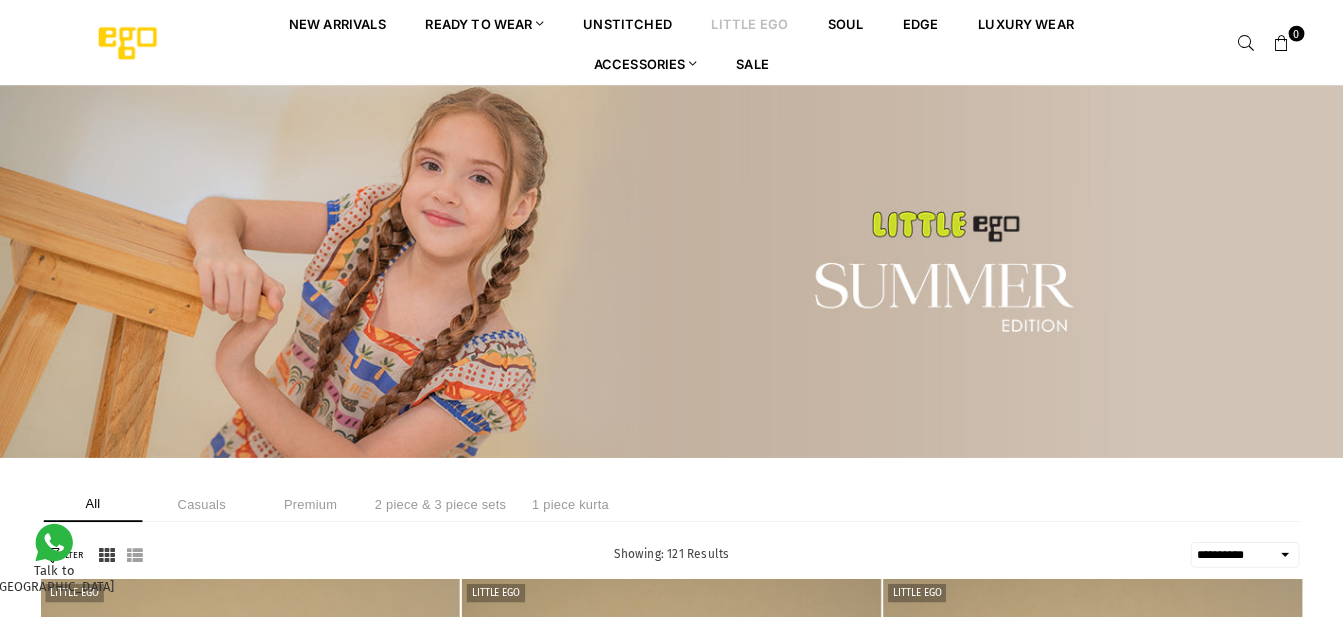 scroll, scrollTop: 0, scrollLeft: 0, axis: both 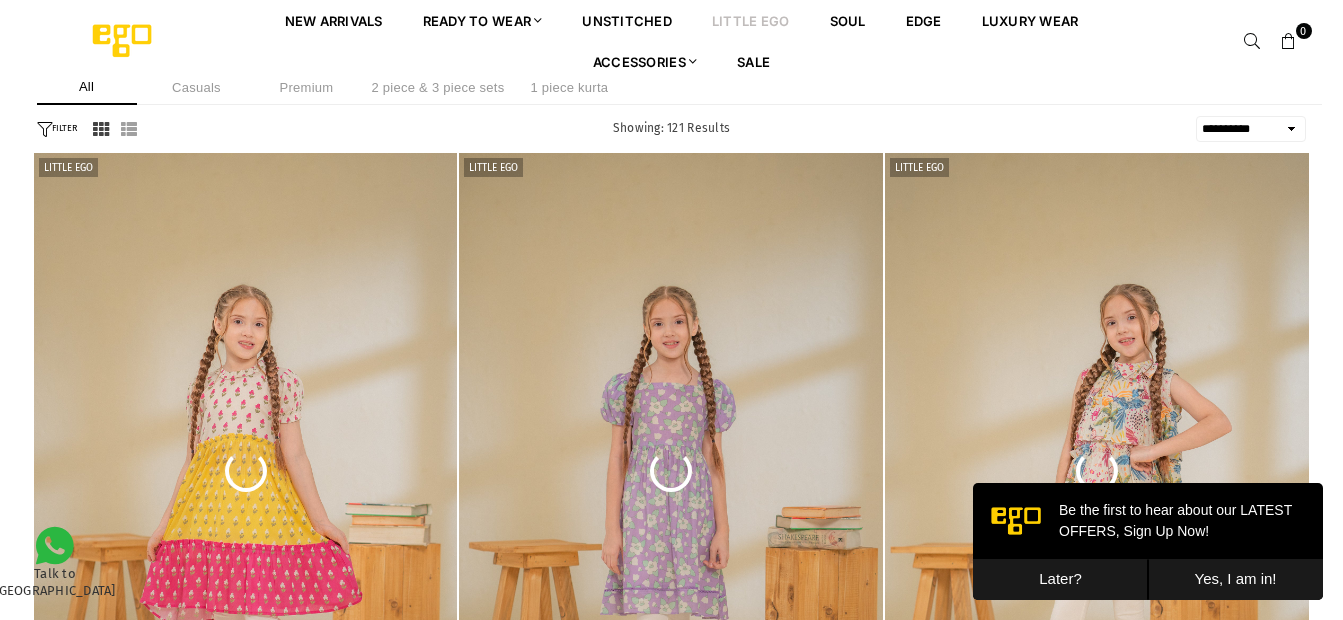 click on "Later?" at bounding box center [1060, 579] 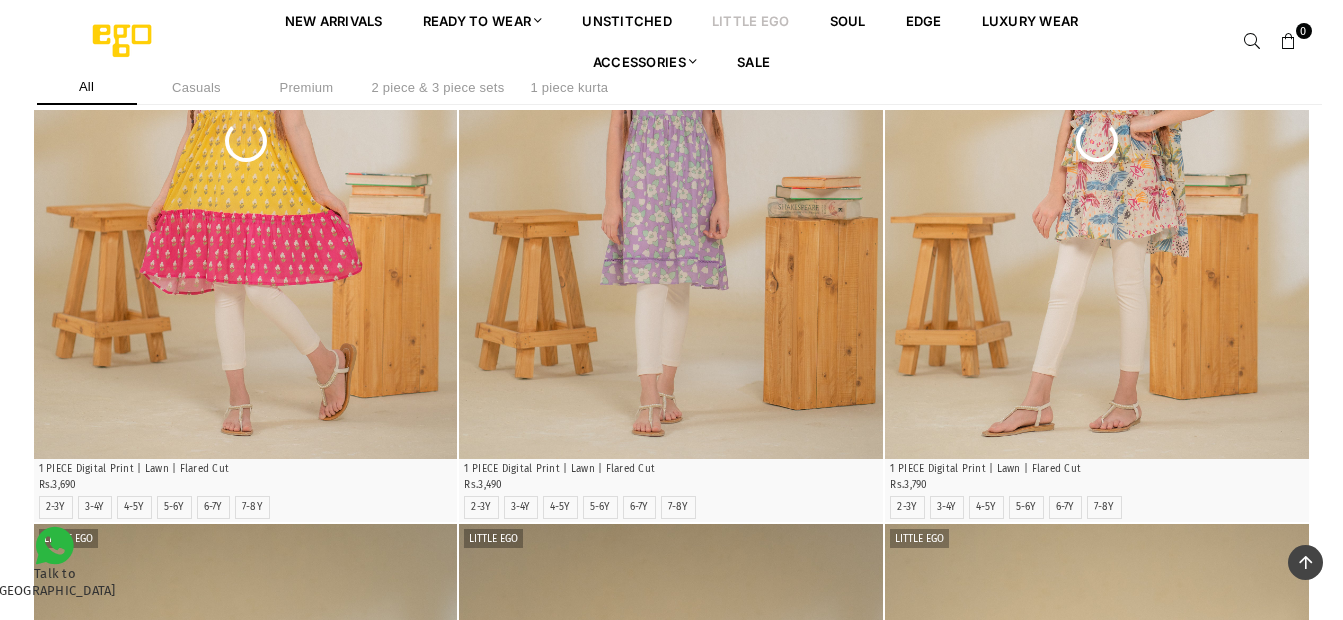 scroll, scrollTop: 804, scrollLeft: 0, axis: vertical 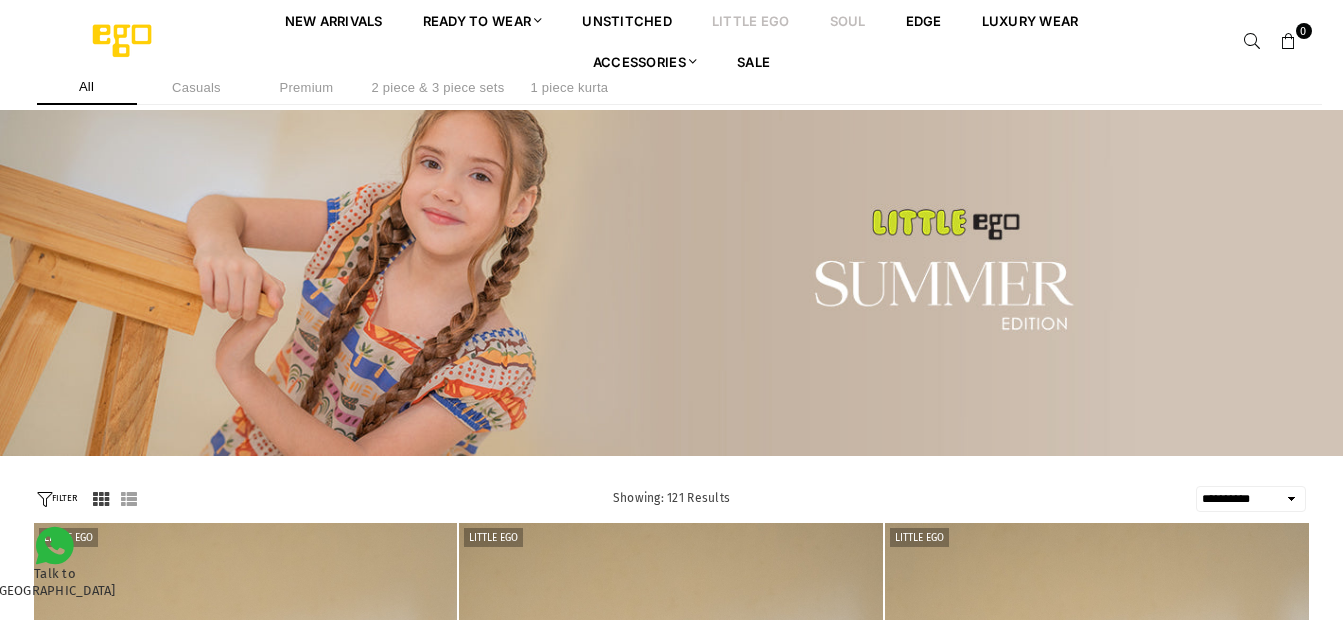 click on "Soul" at bounding box center (848, 20) 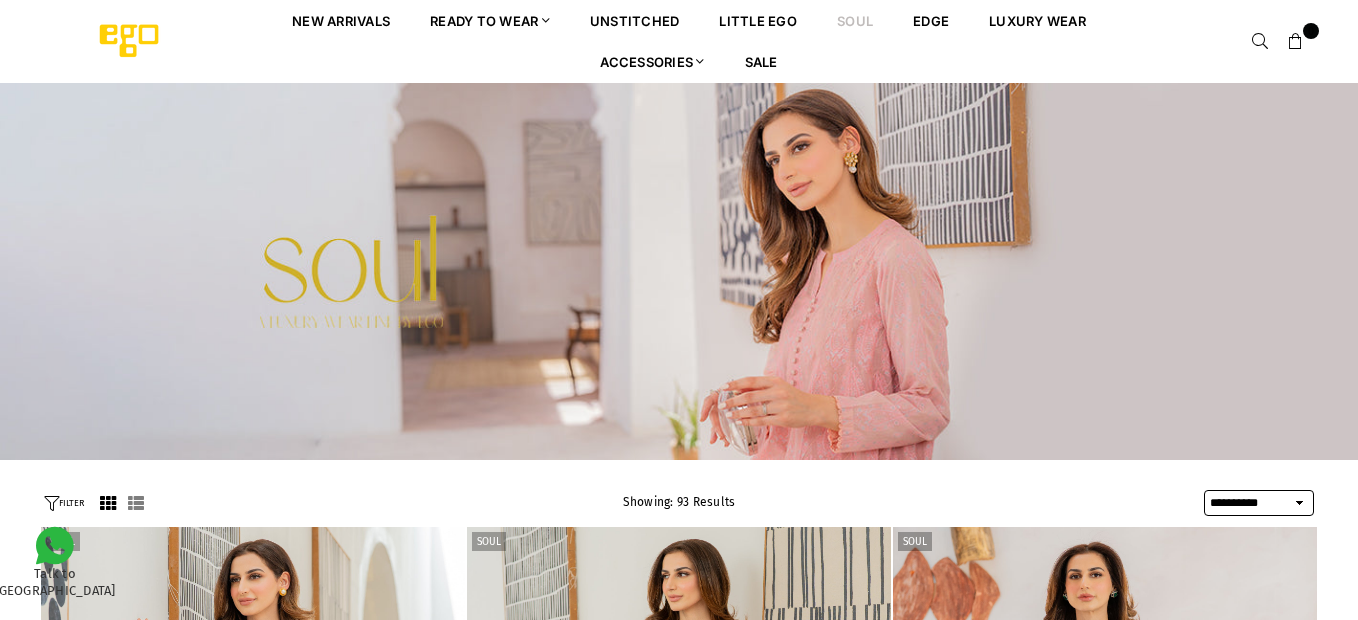 select on "**********" 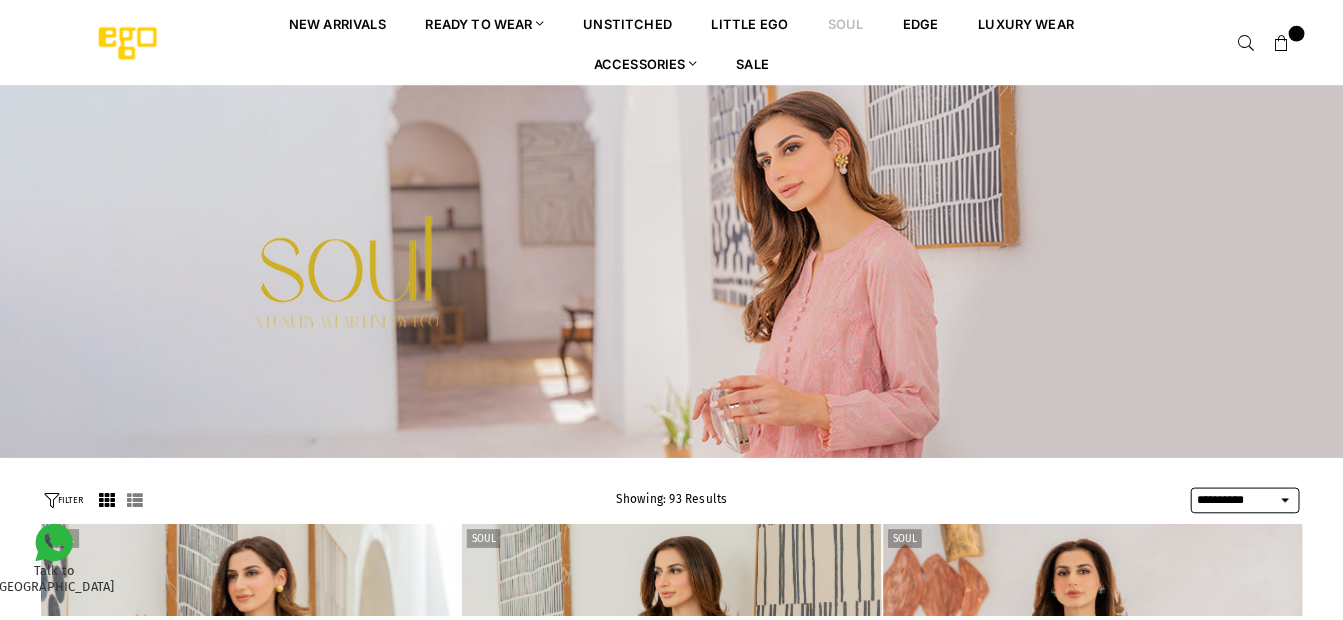 scroll, scrollTop: 0, scrollLeft: 0, axis: both 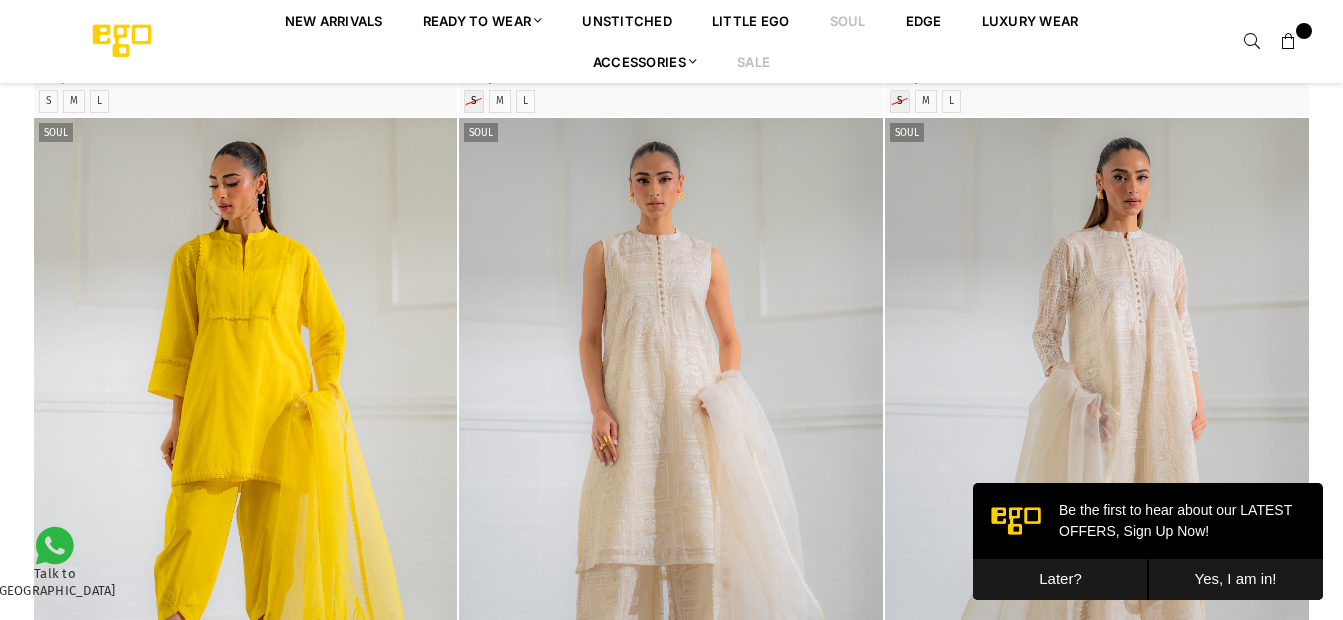 click on "Sale" at bounding box center (753, 61) 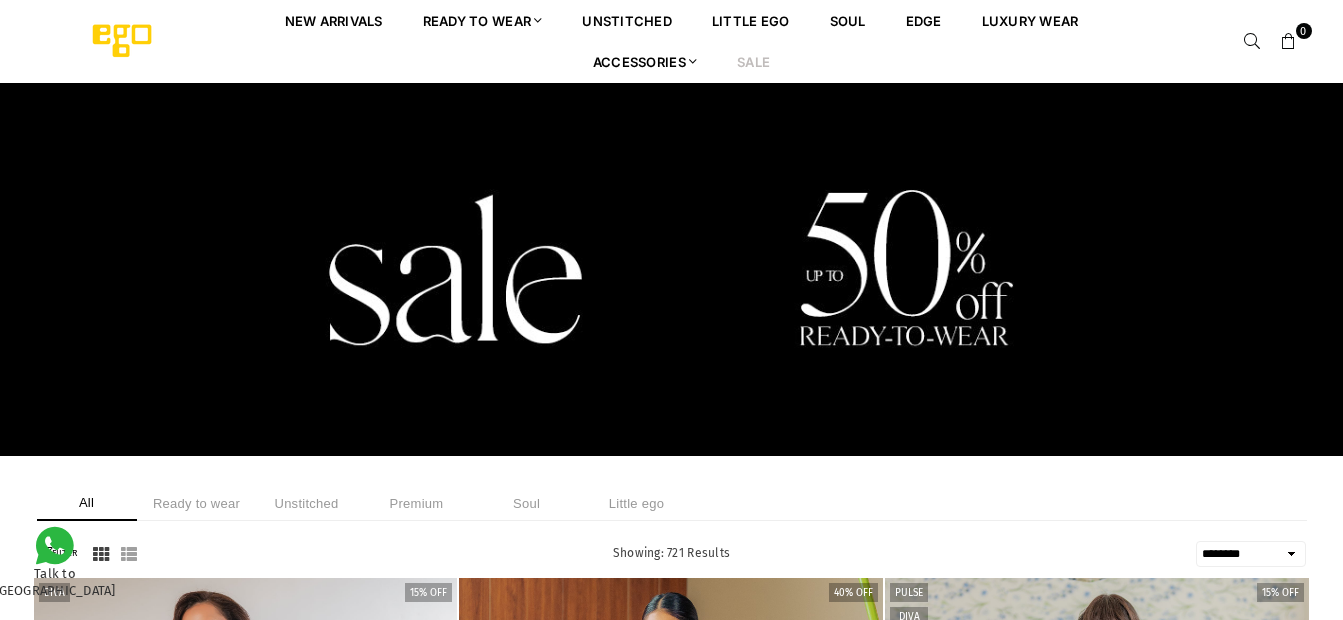 select on "******" 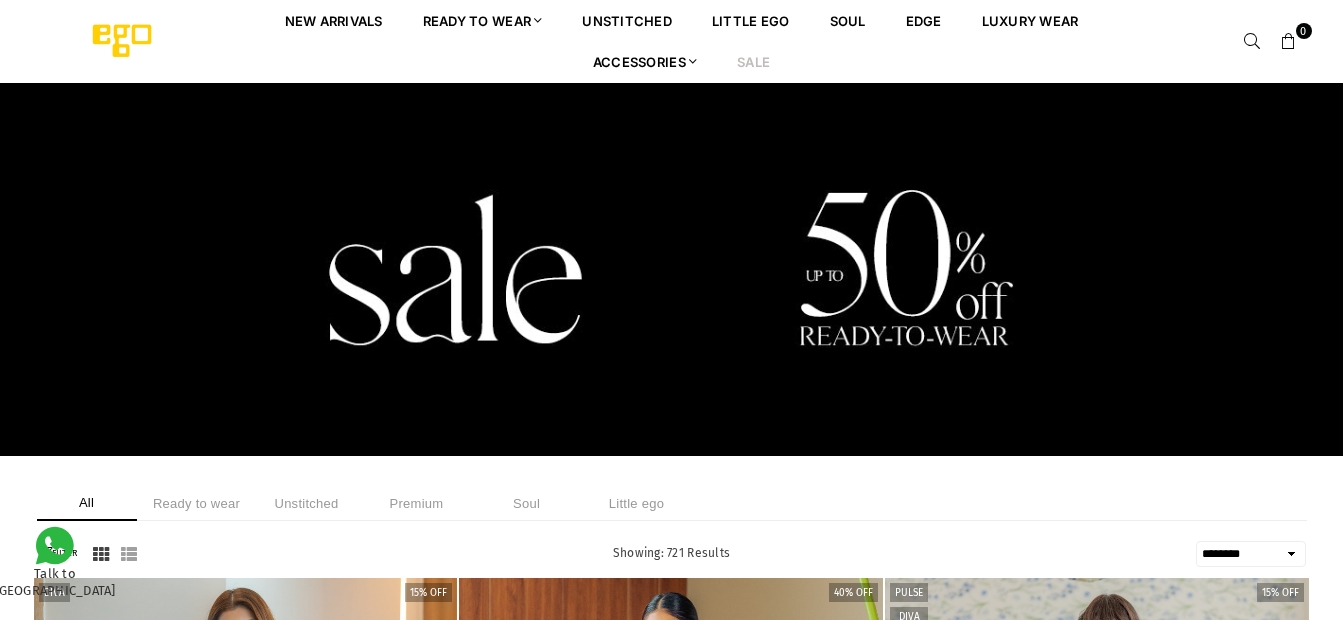 scroll, scrollTop: 0, scrollLeft: 0, axis: both 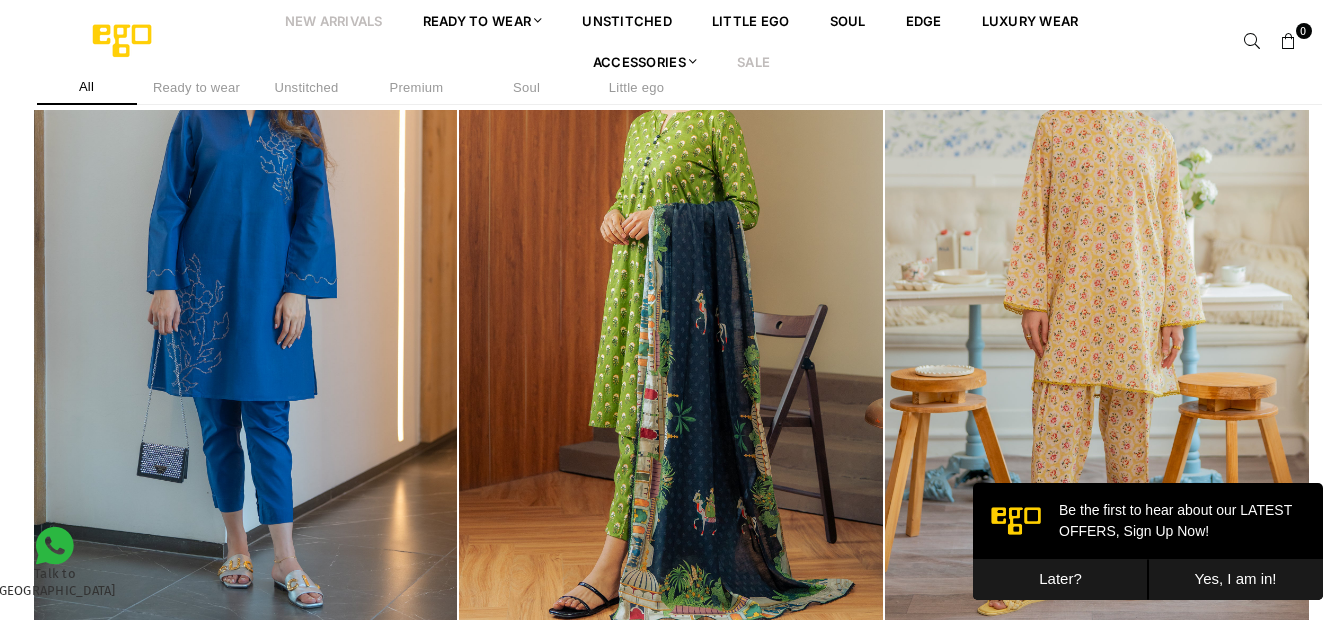 click on "New Arrivals" at bounding box center (334, 20) 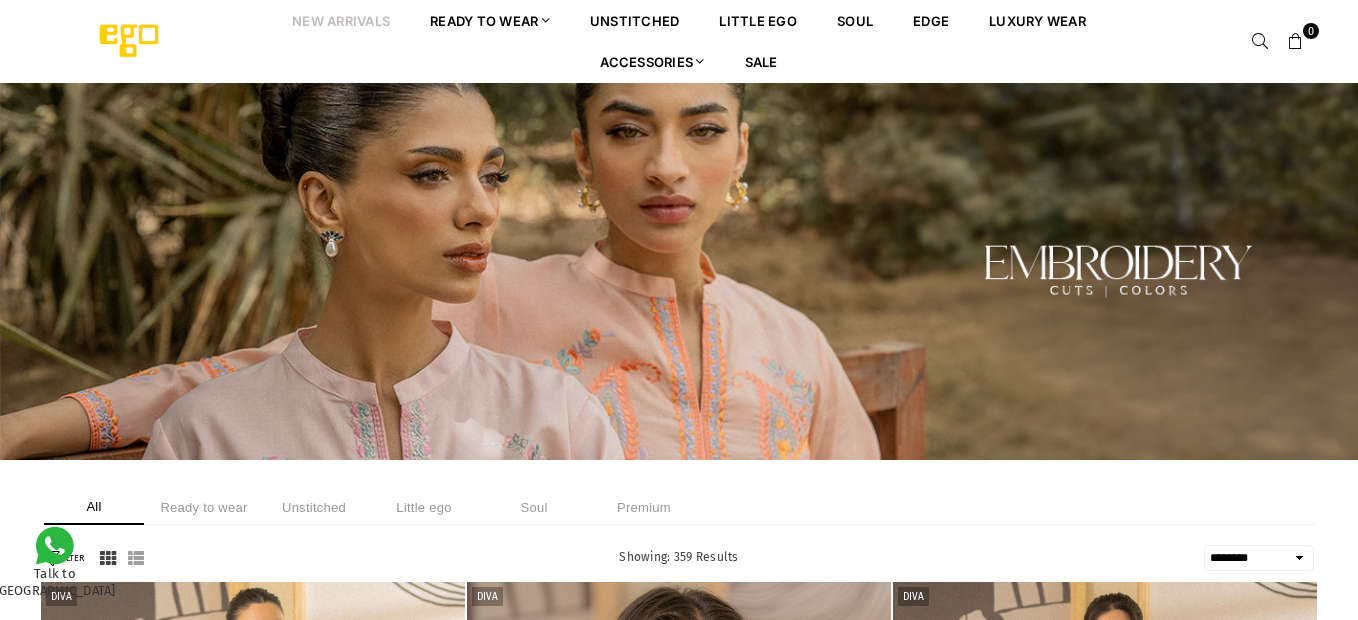 select on "******" 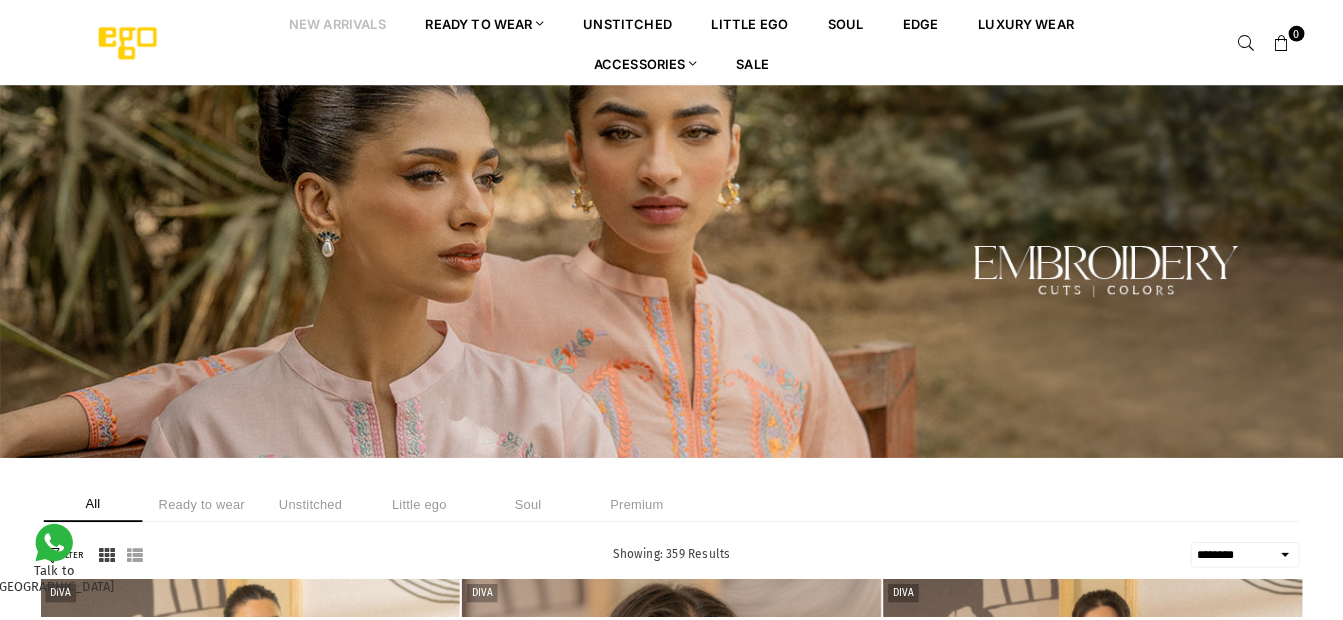 scroll, scrollTop: 0, scrollLeft: 0, axis: both 